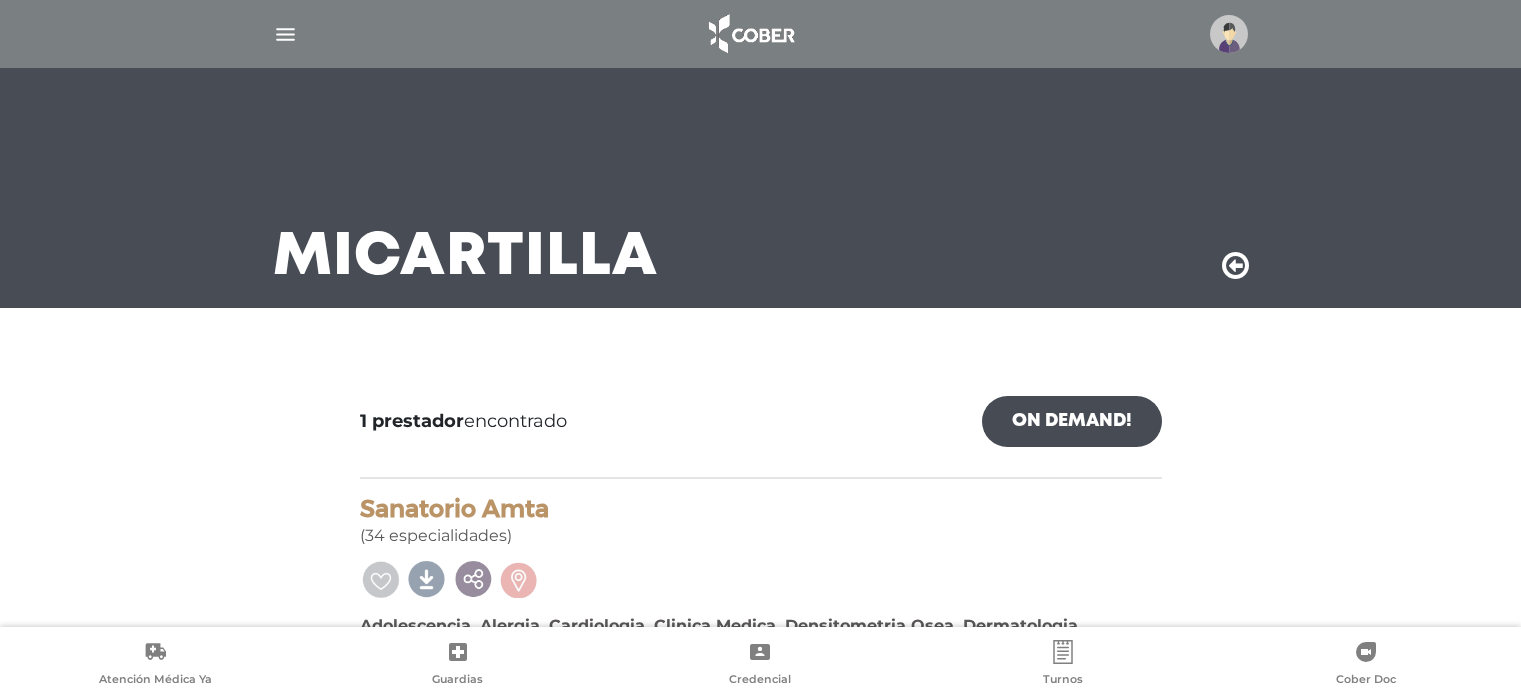 scroll, scrollTop: 260, scrollLeft: 0, axis: vertical 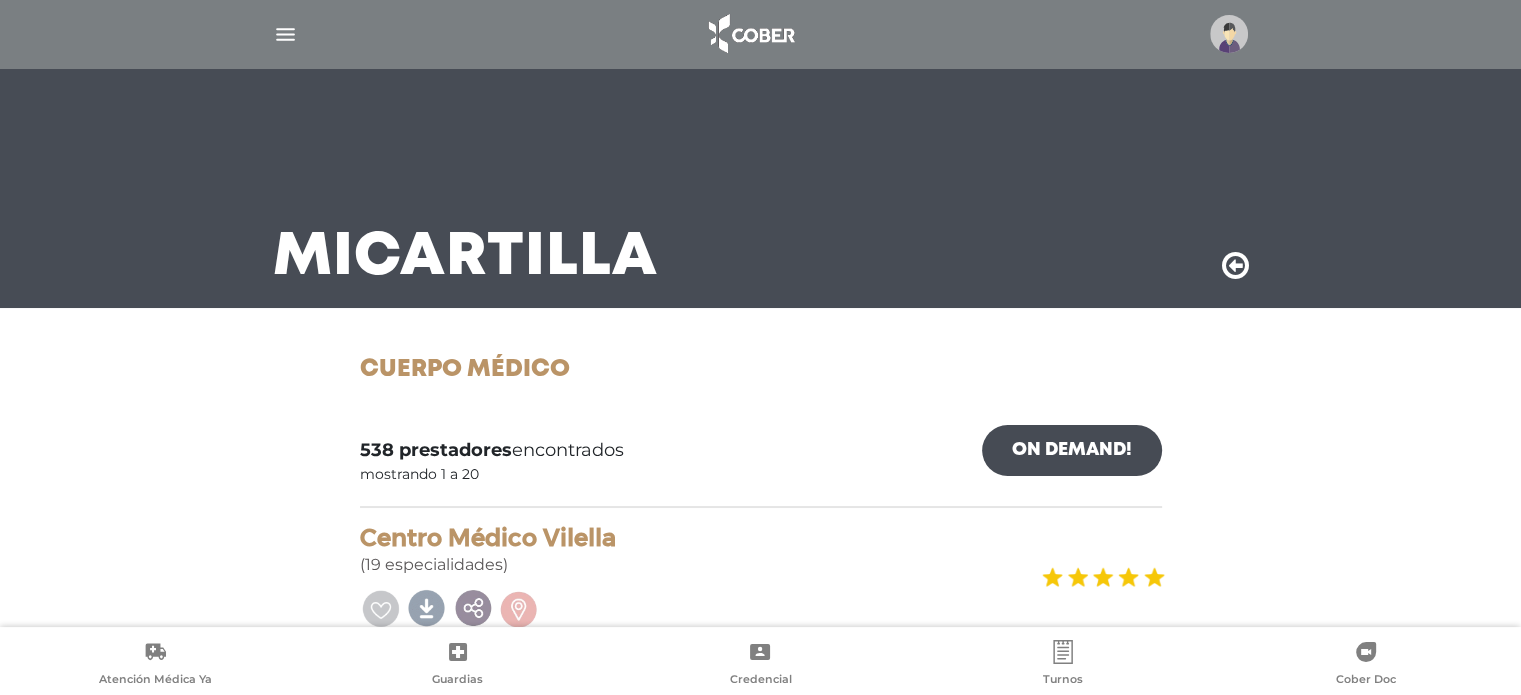 click at bounding box center (1229, 34) 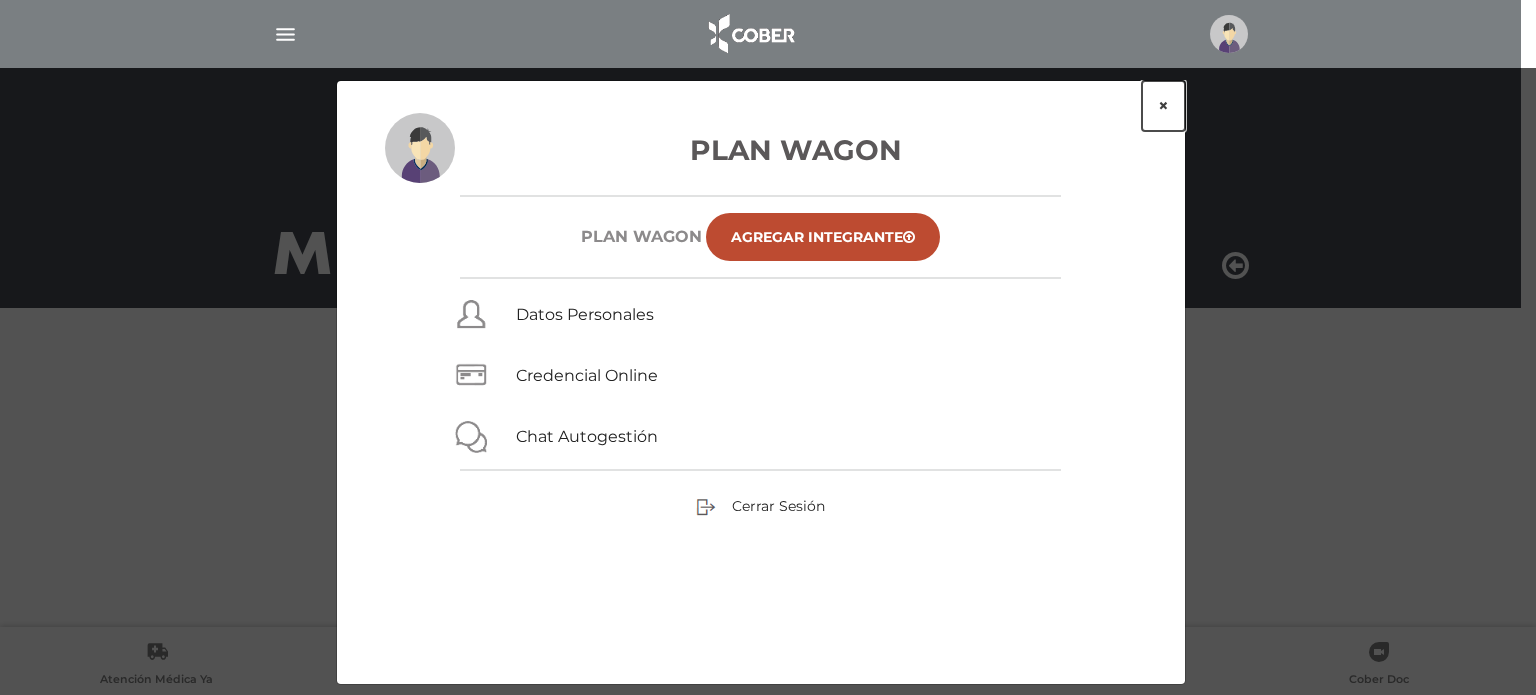 click on "×" at bounding box center (1163, 106) 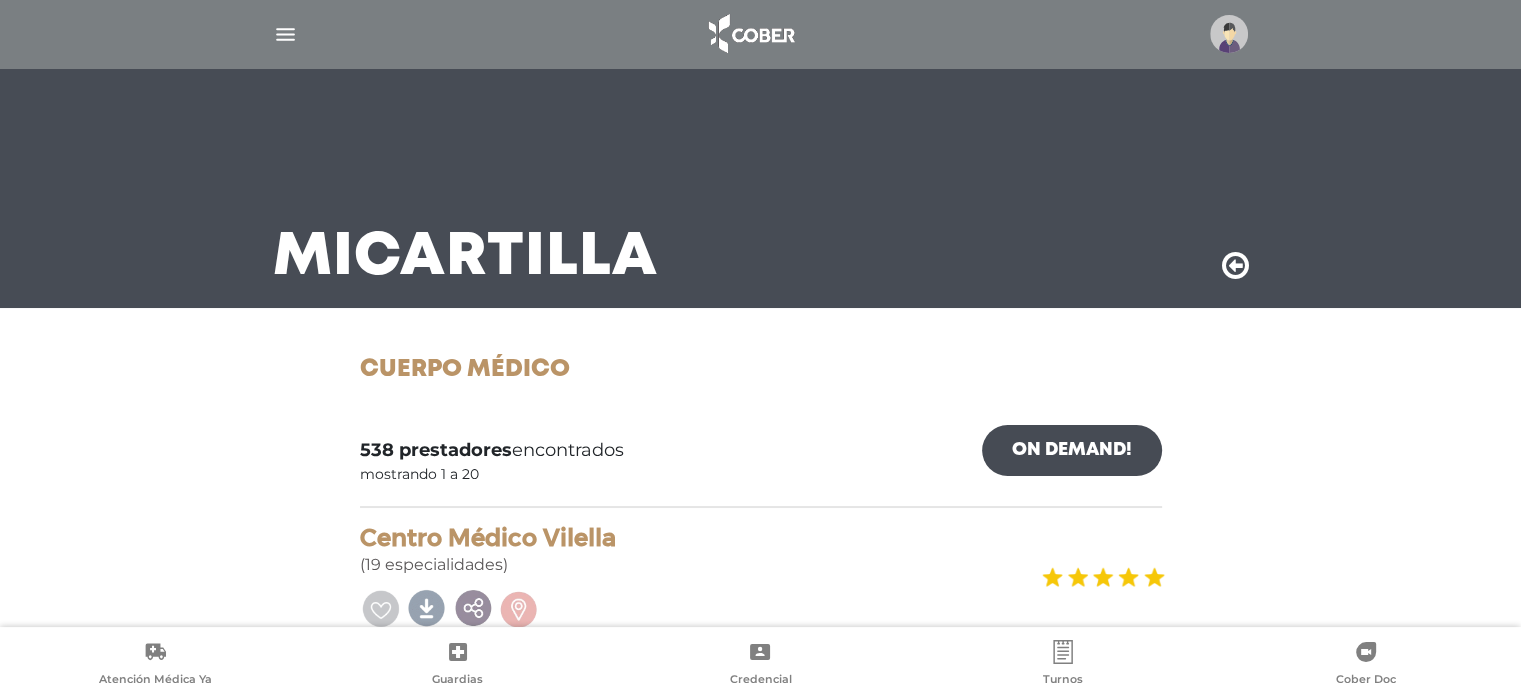 click at bounding box center [1229, 34] 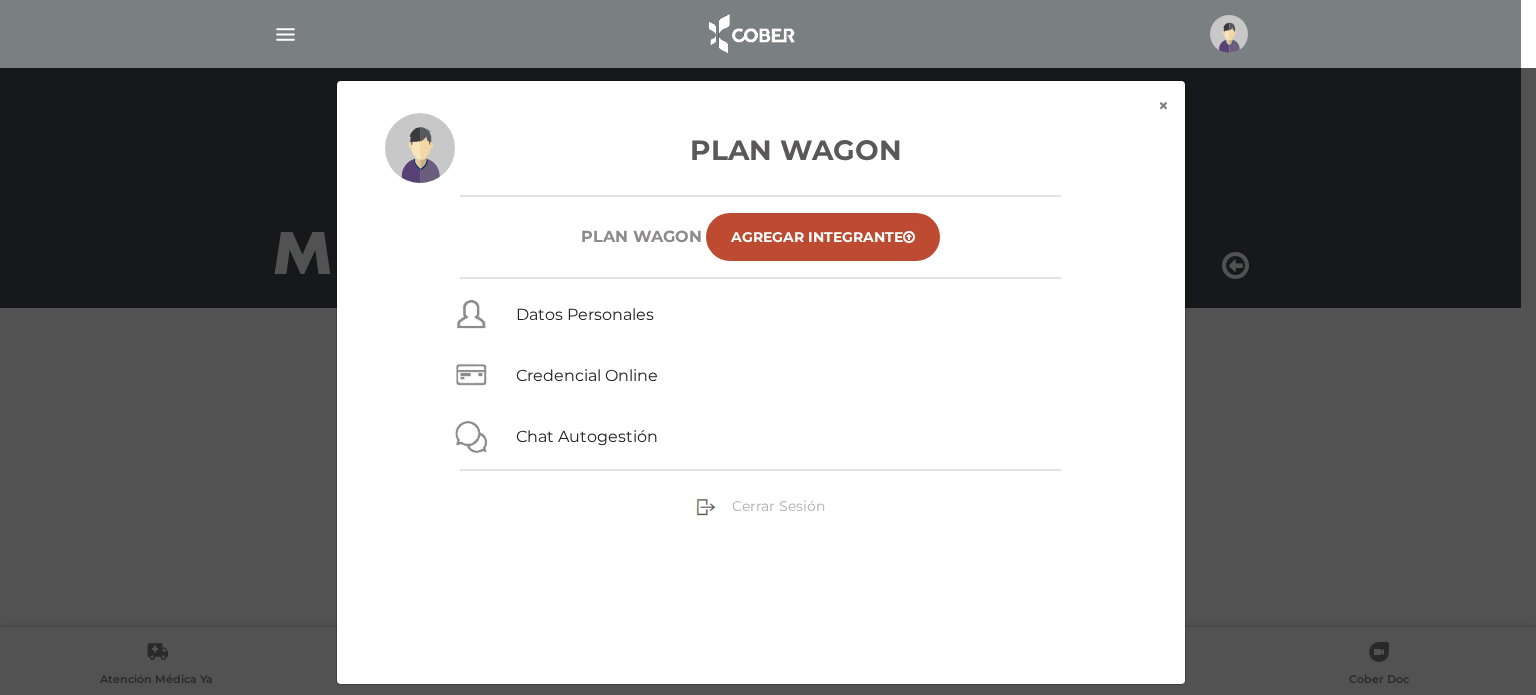 click on "Cerrar Sesión" at bounding box center (778, 506) 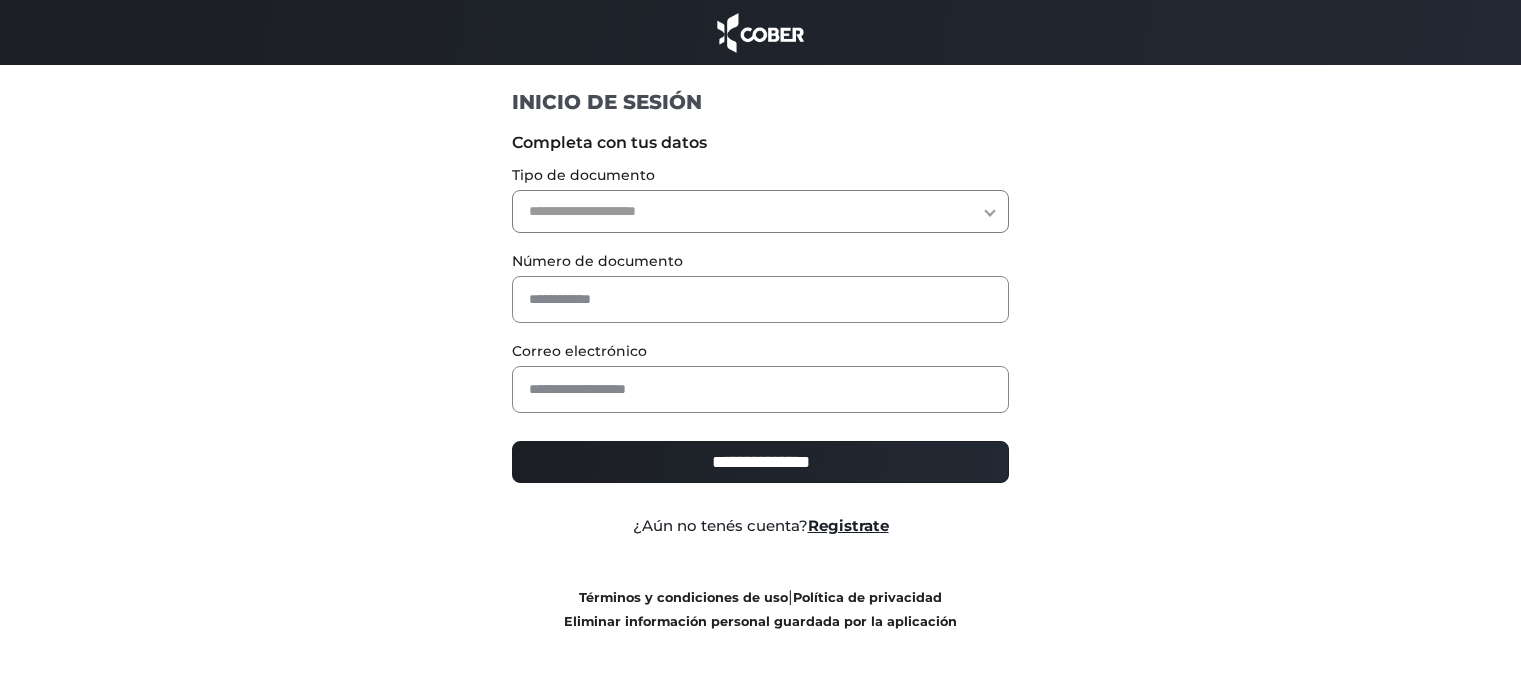 scroll, scrollTop: 0, scrollLeft: 0, axis: both 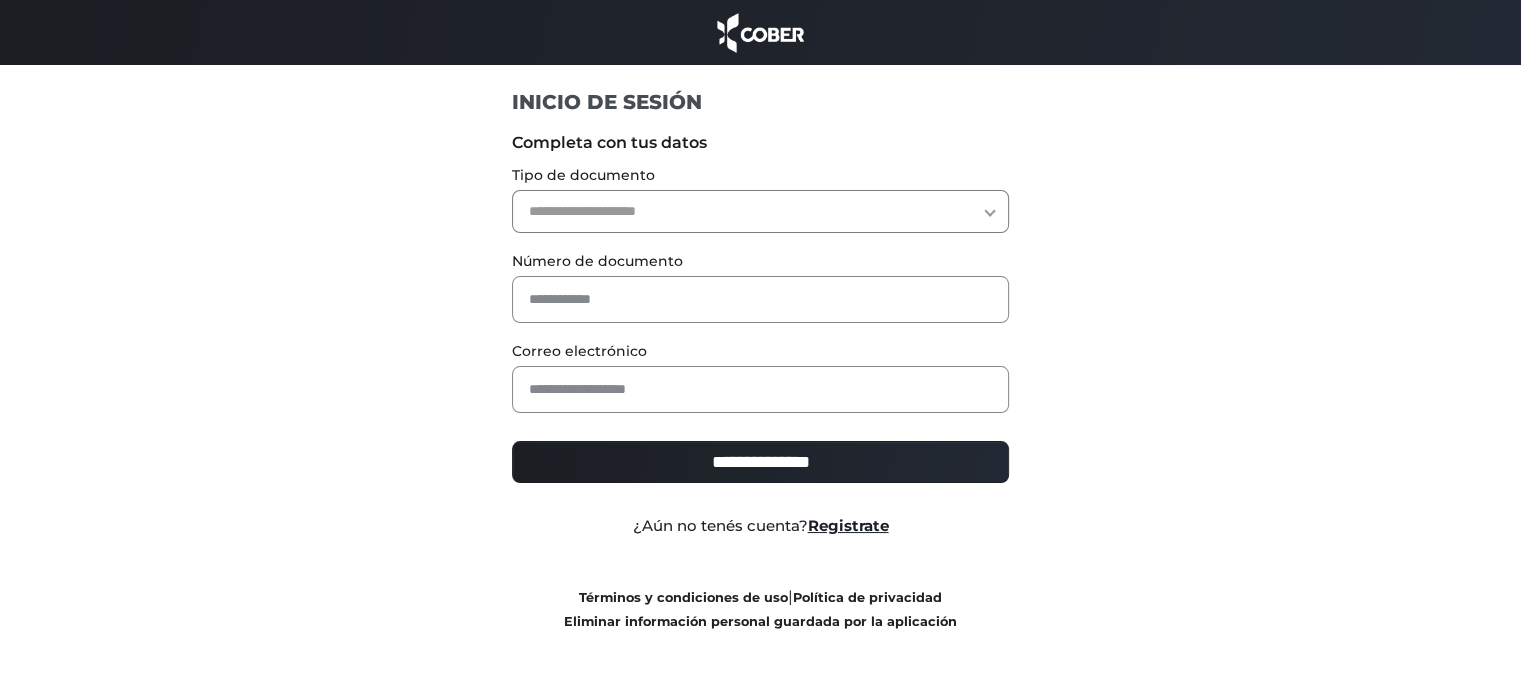 click on "**********" at bounding box center [760, 211] 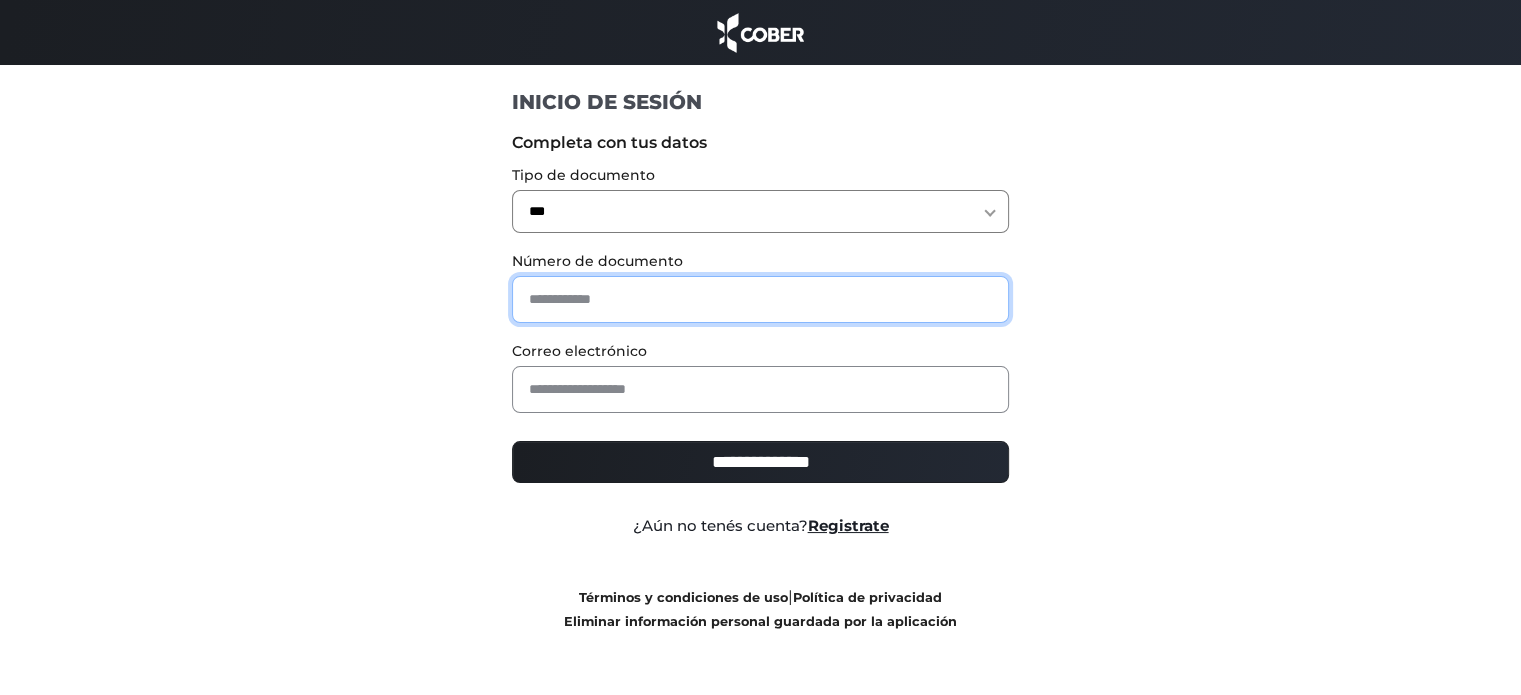 click at bounding box center (760, 299) 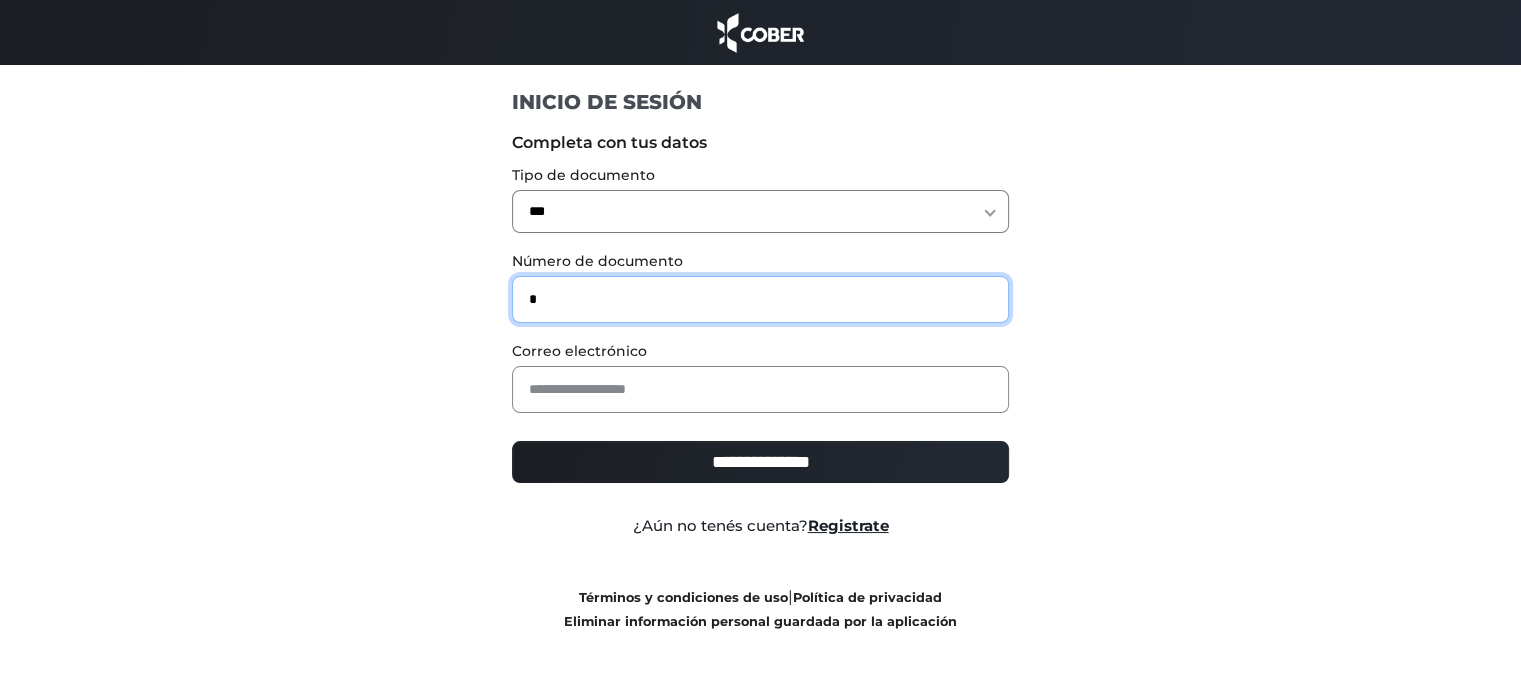 type on "*" 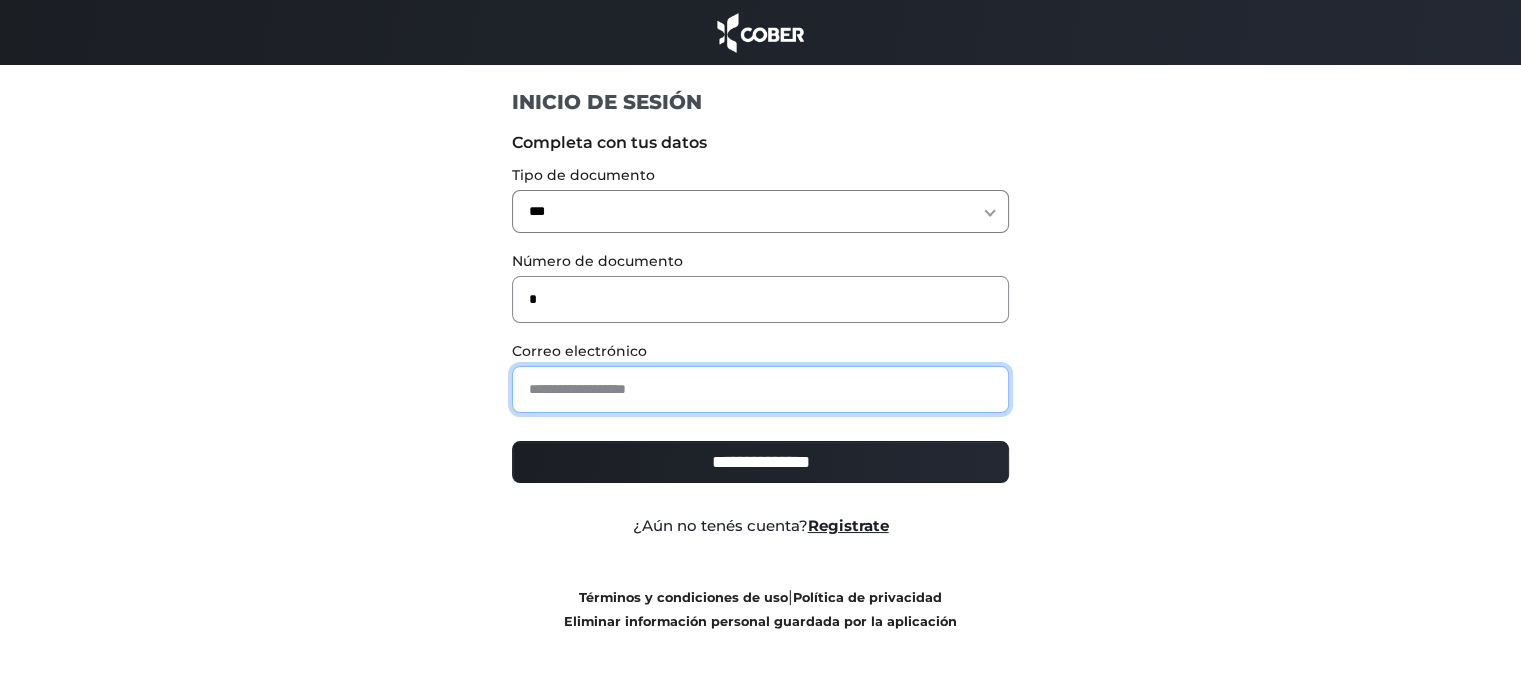 click at bounding box center (760, 389) 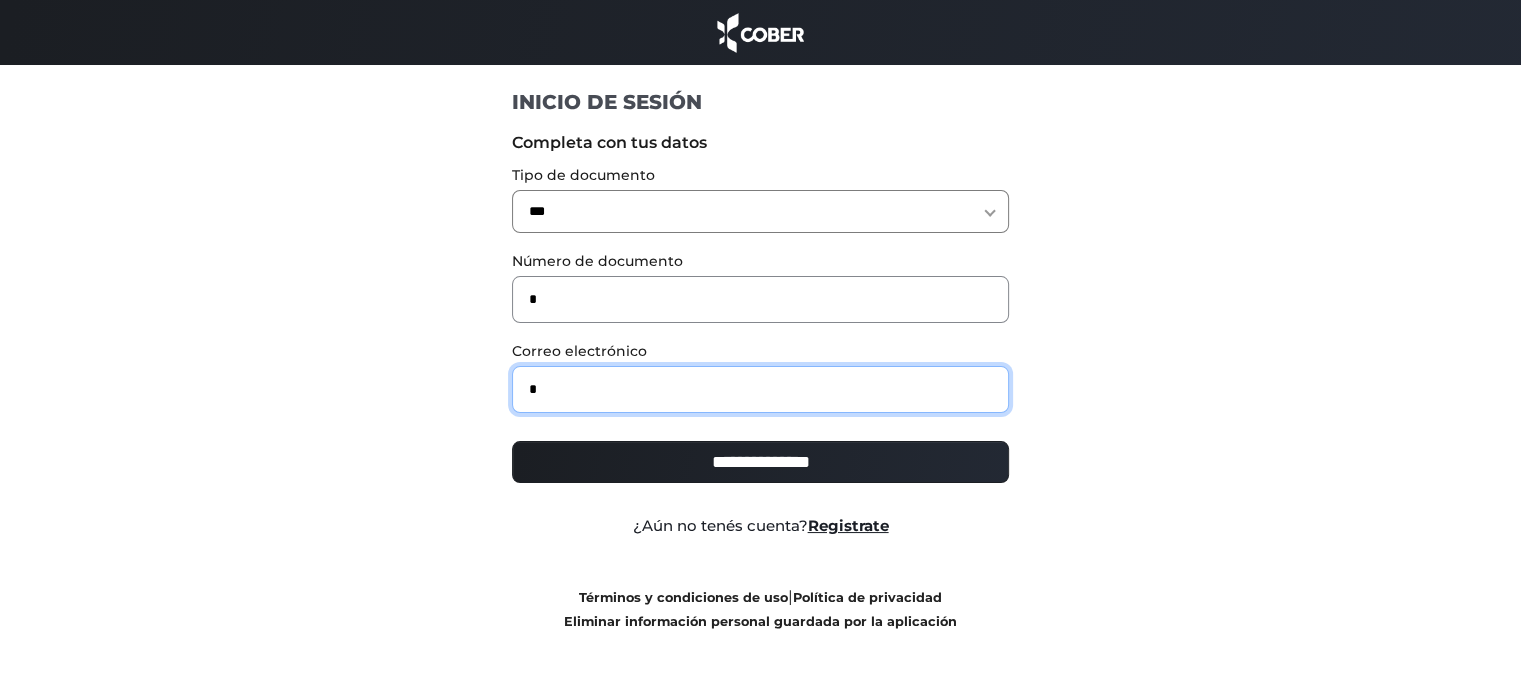 type on "**********" 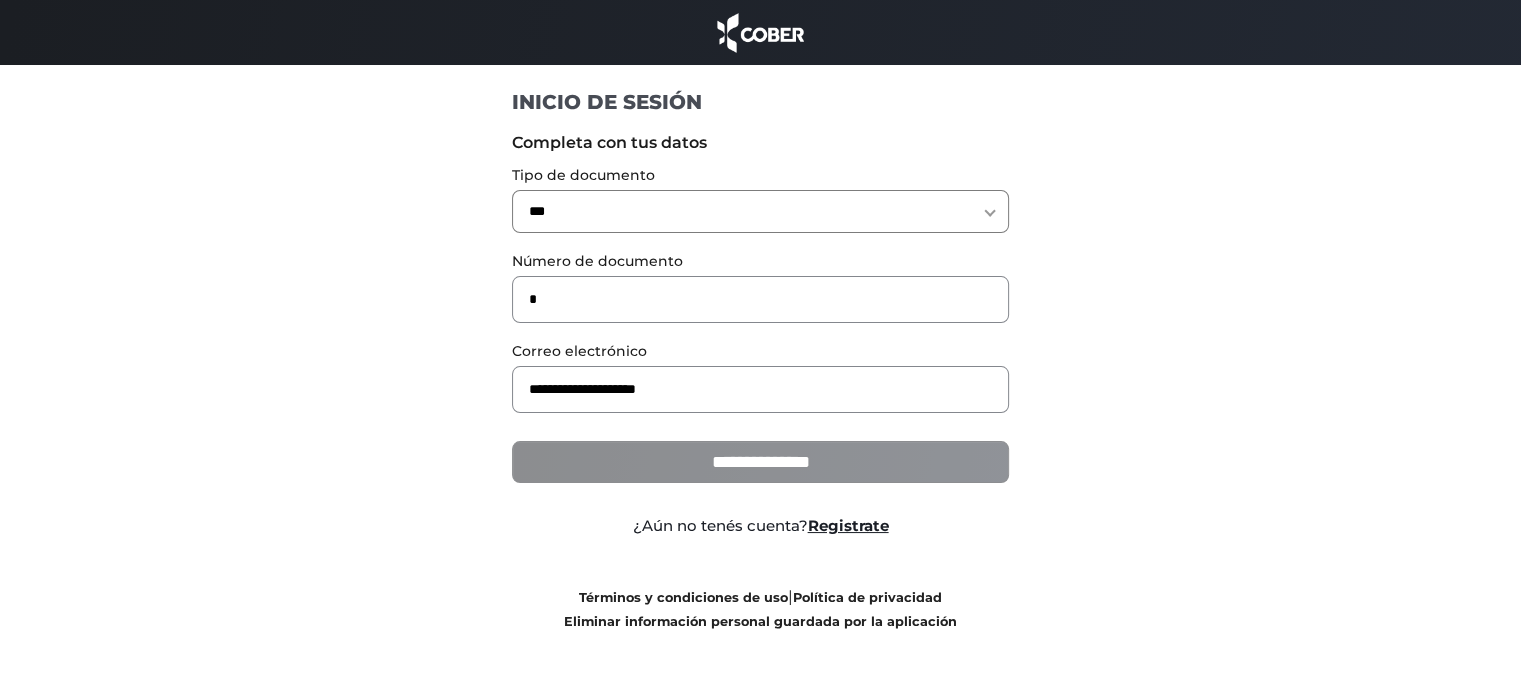 click on "**********" at bounding box center [760, 462] 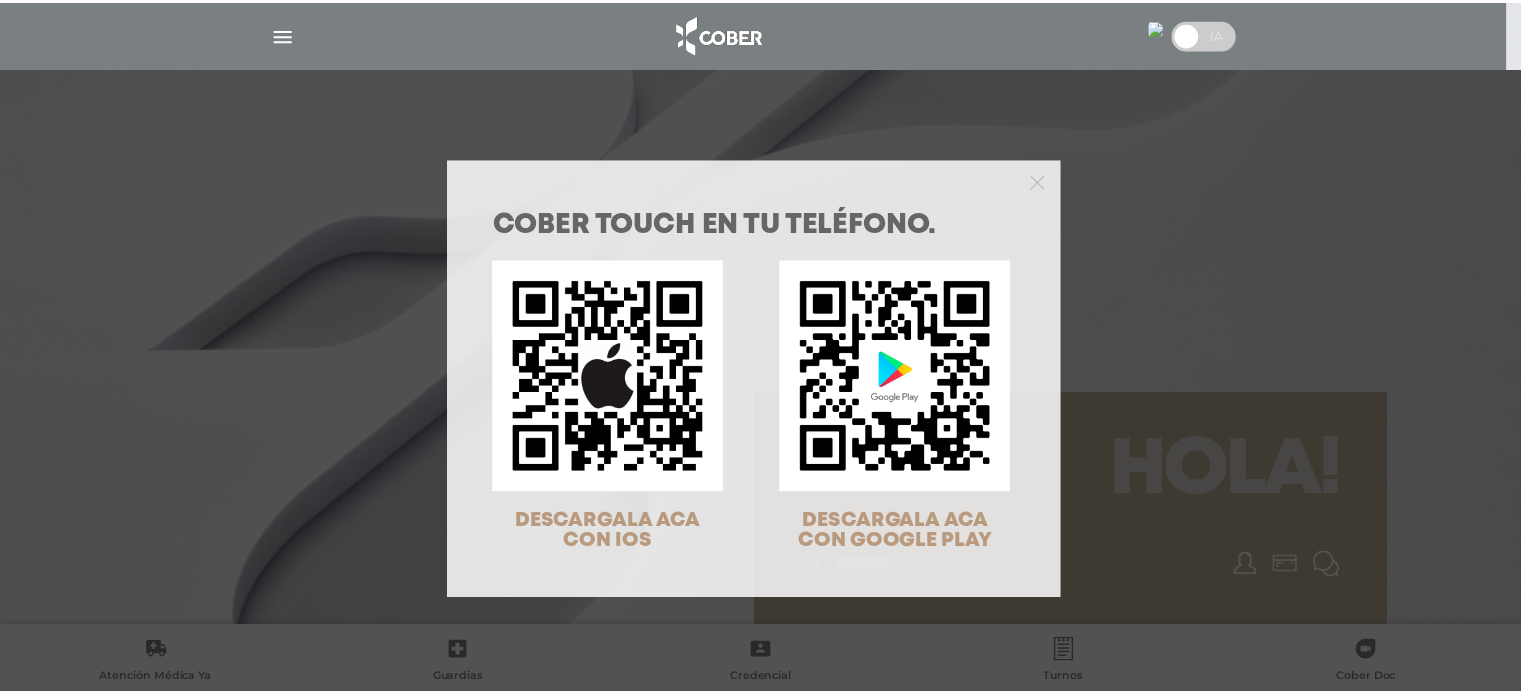 scroll, scrollTop: 0, scrollLeft: 0, axis: both 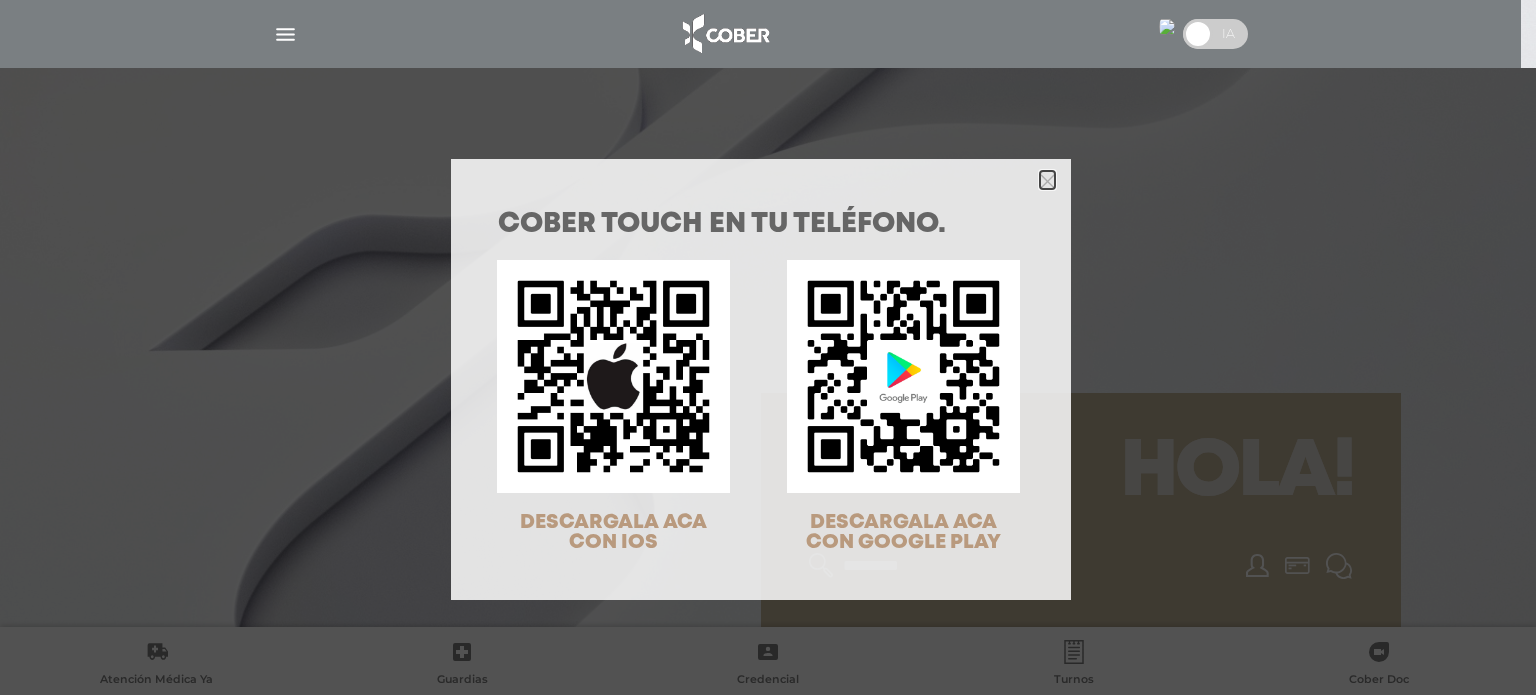 click at bounding box center (1047, 181) 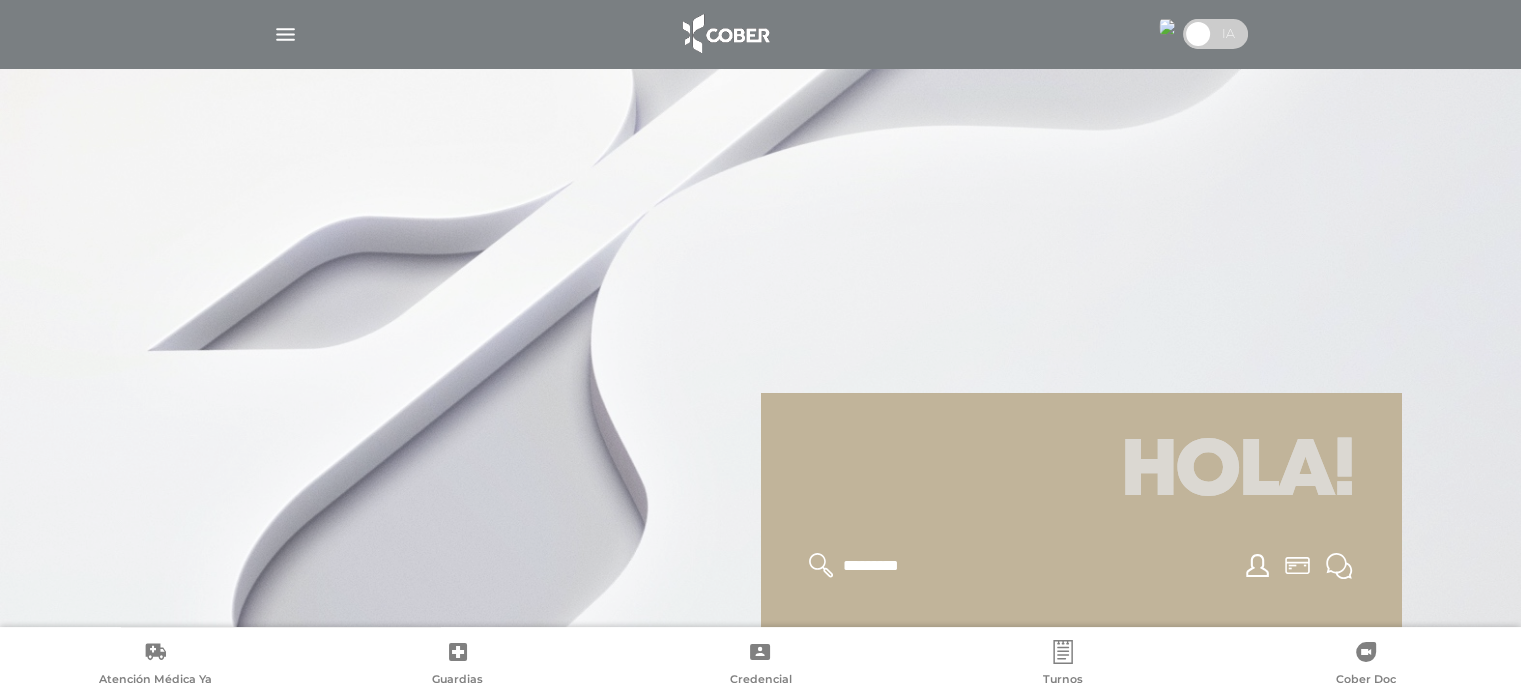 click at bounding box center [285, 34] 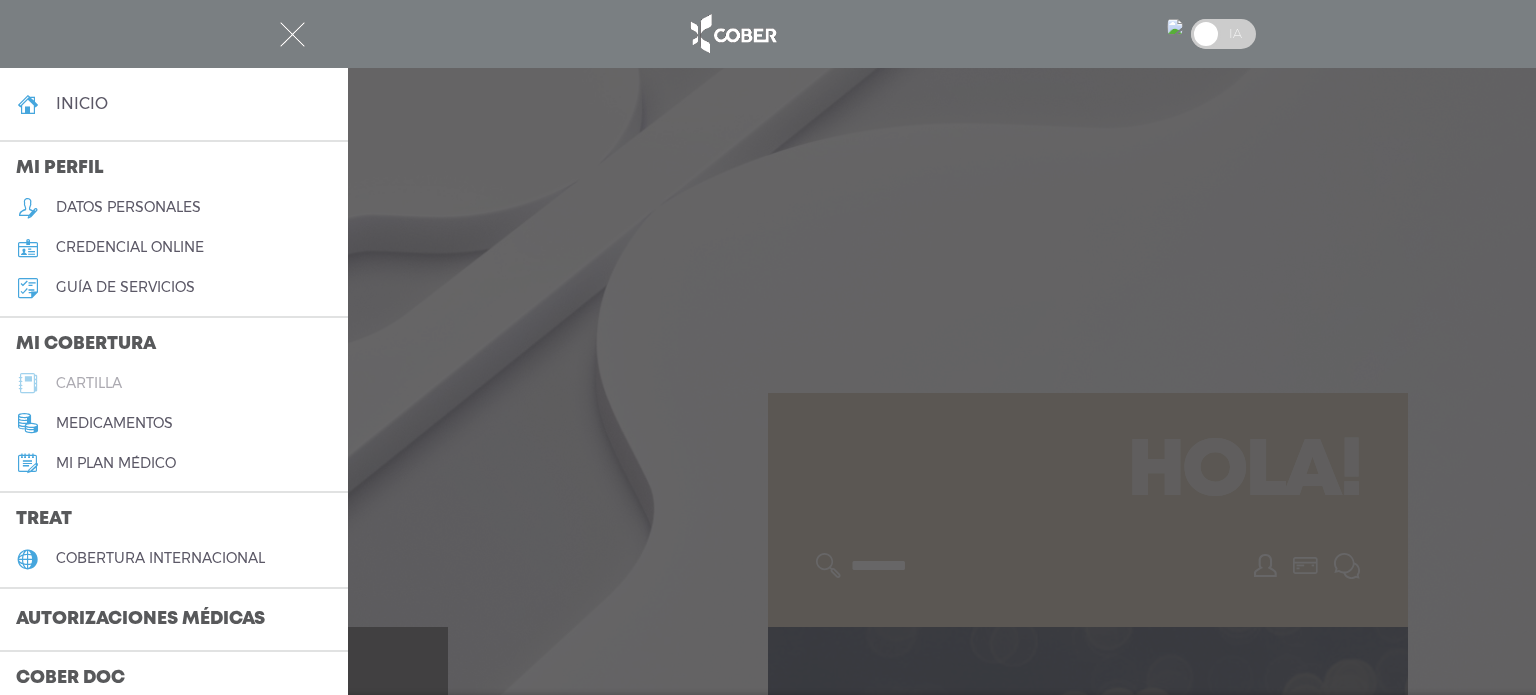 click on "cartilla" at bounding box center [89, 383] 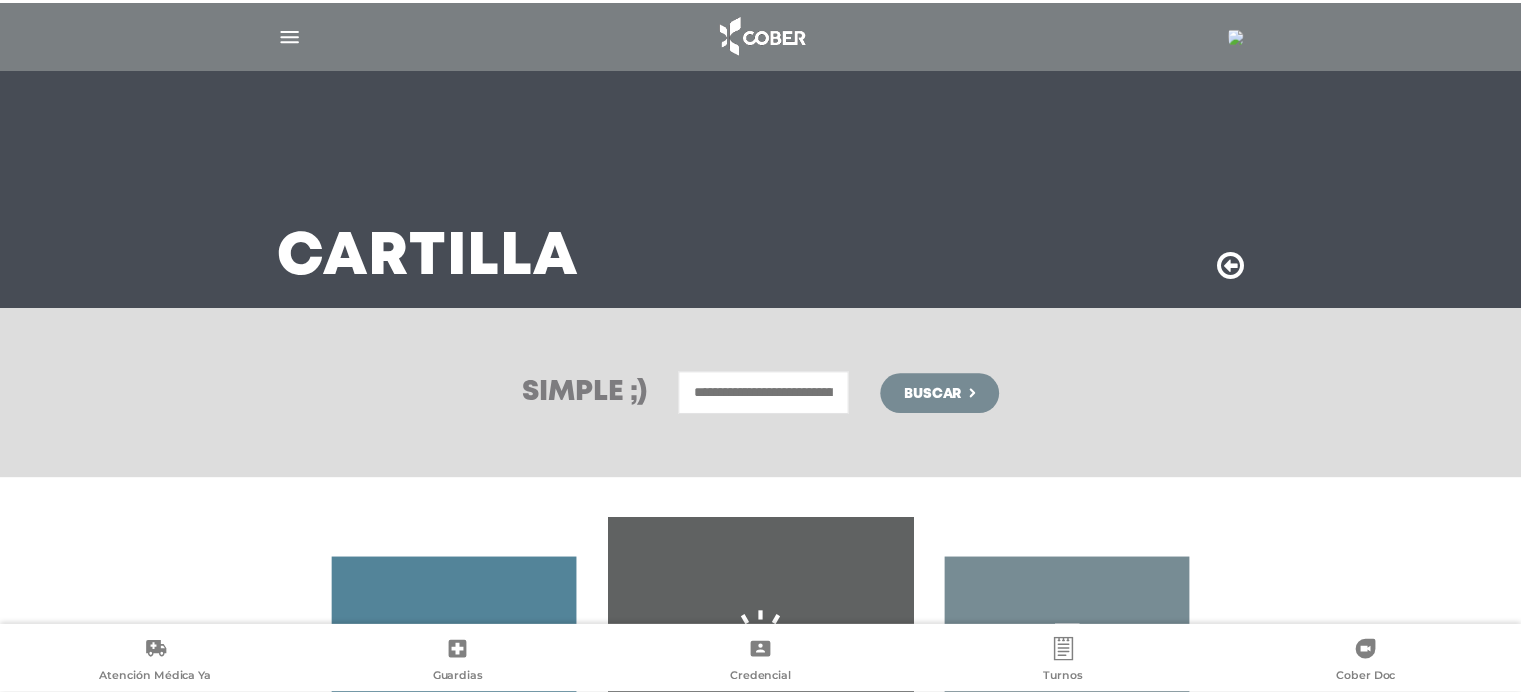 scroll, scrollTop: 0, scrollLeft: 0, axis: both 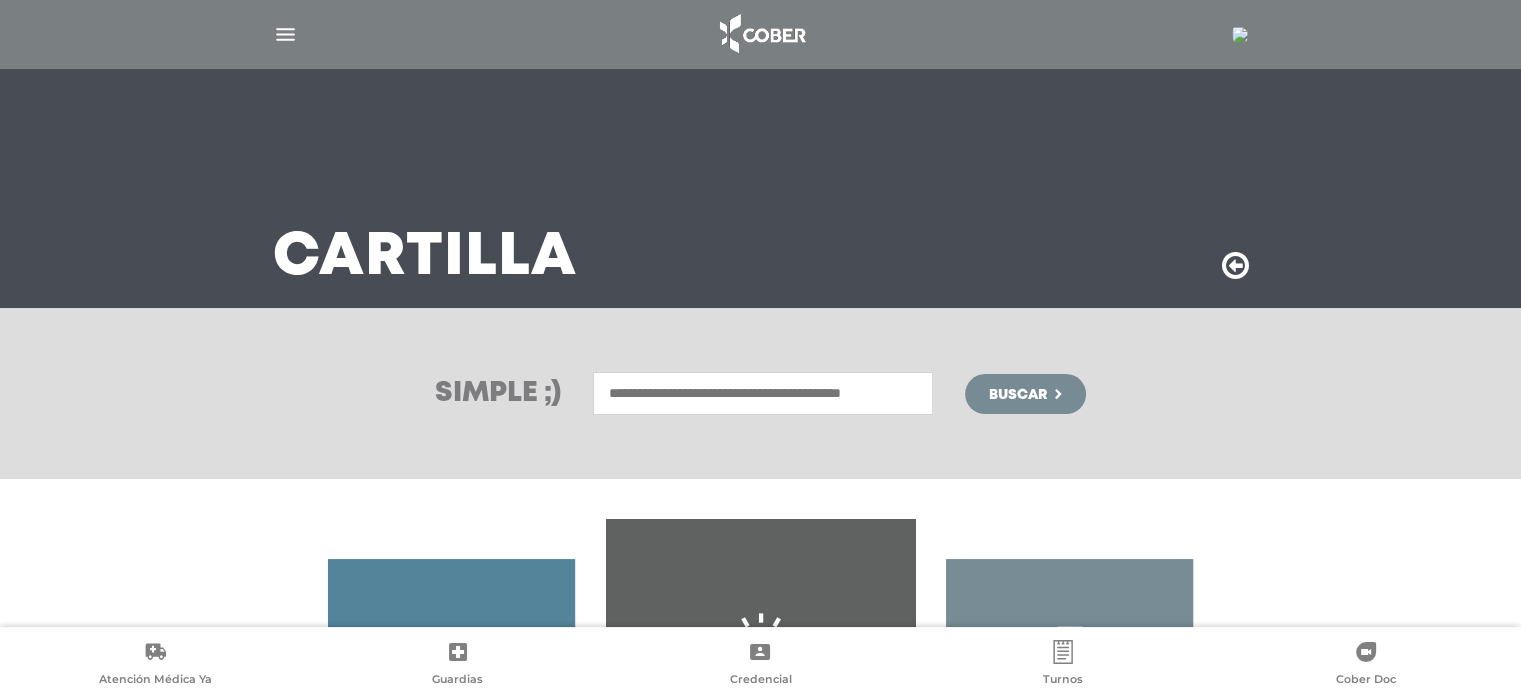 click at bounding box center [763, 393] 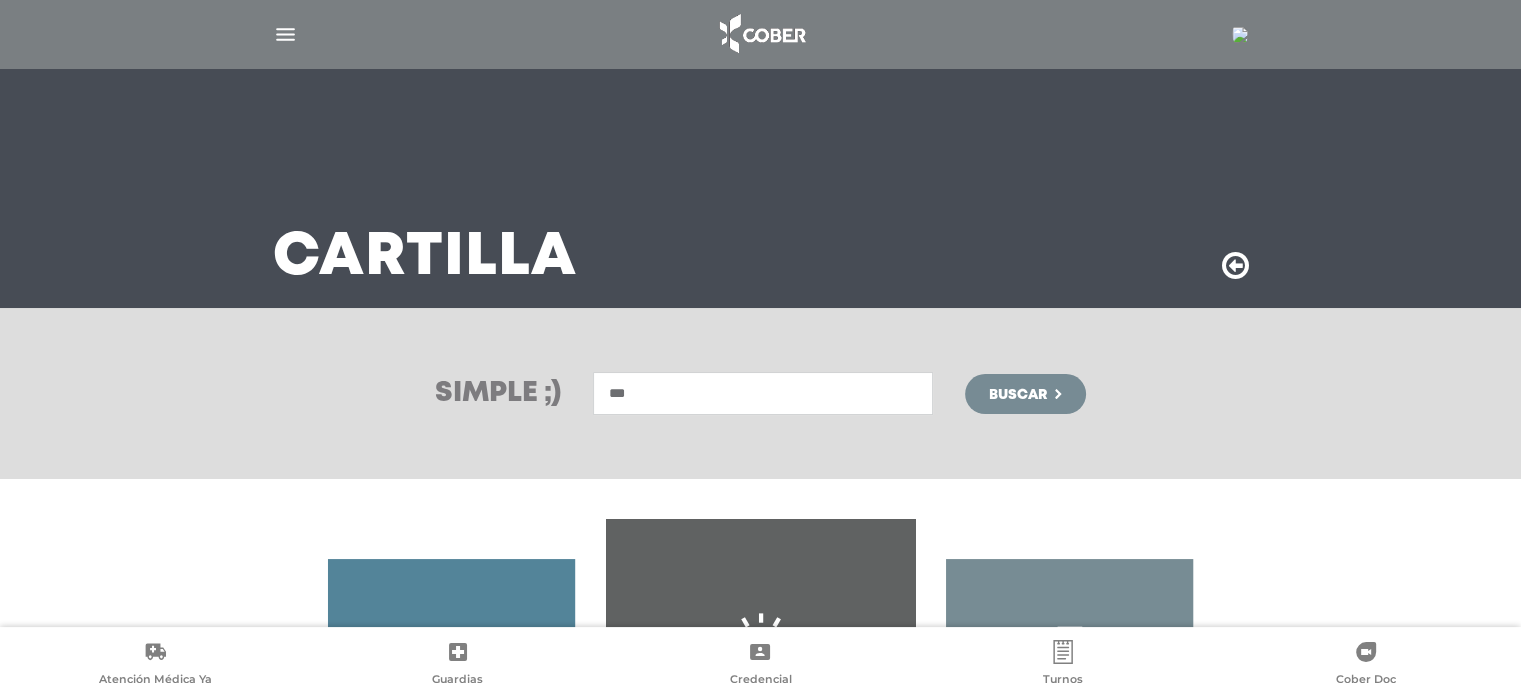 type on "***" 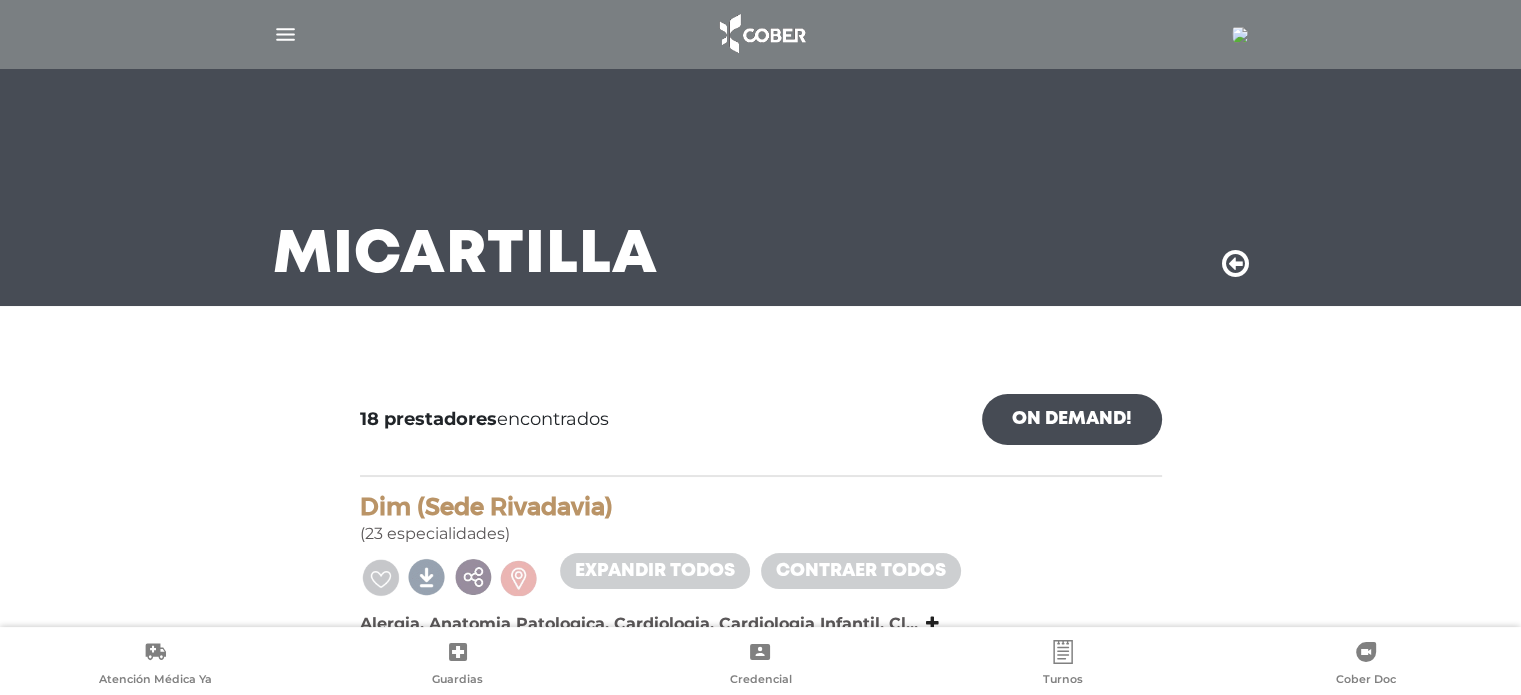 scroll, scrollTop: 0, scrollLeft: 0, axis: both 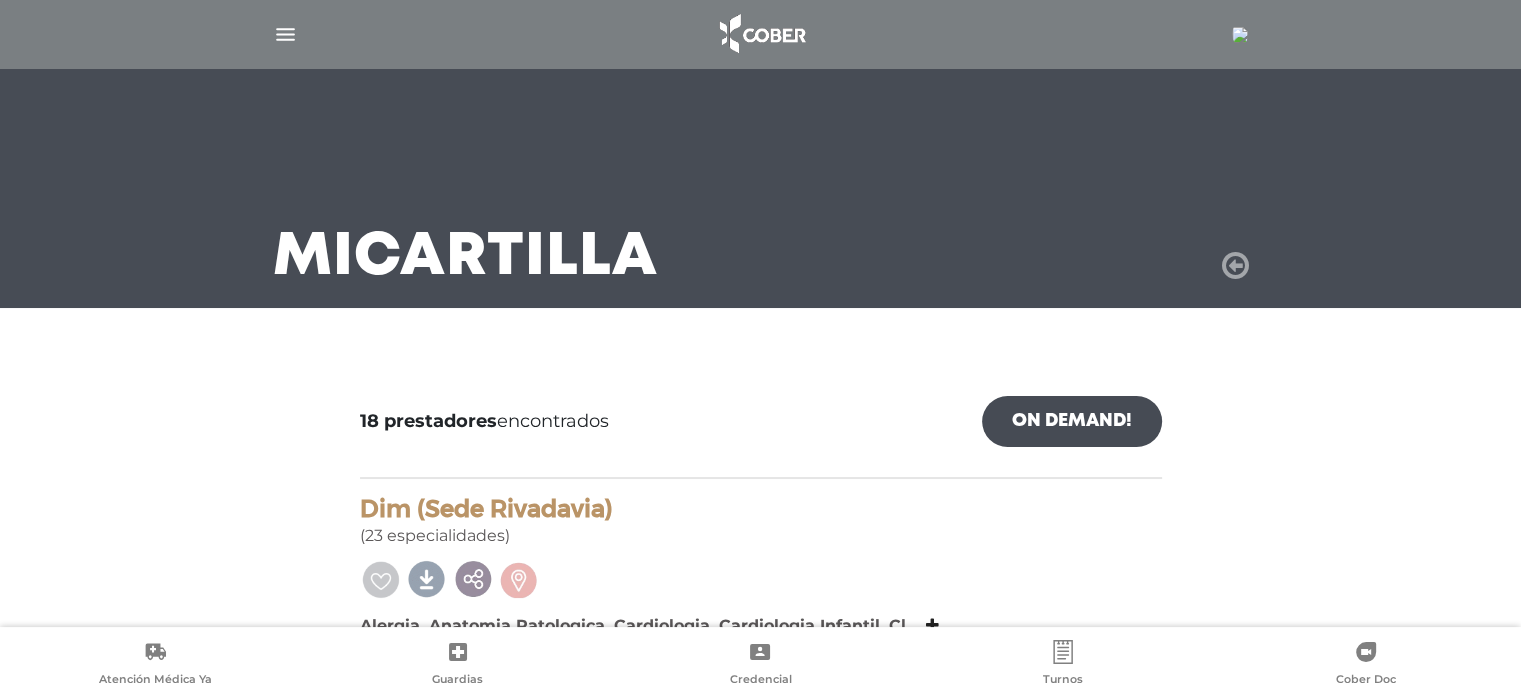 click at bounding box center (1235, 266) 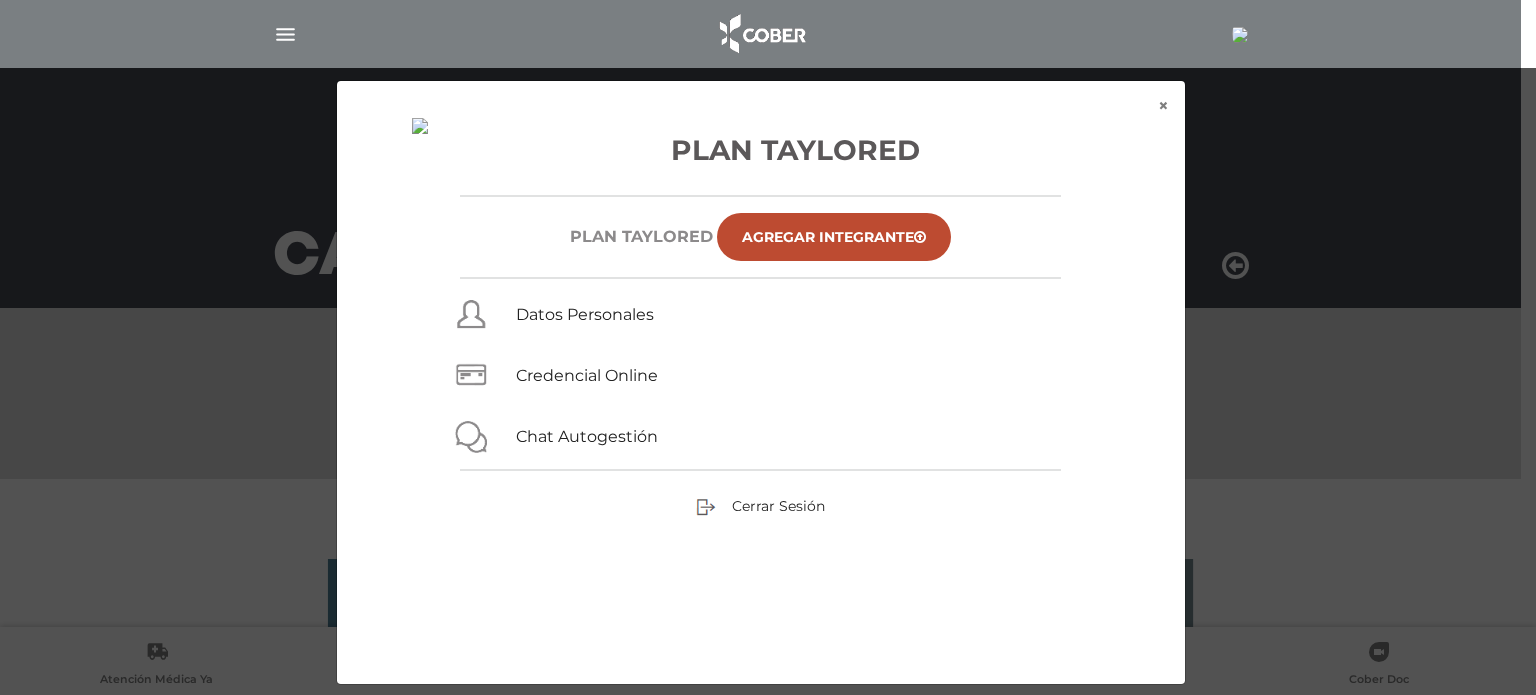 scroll, scrollTop: 0, scrollLeft: 0, axis: both 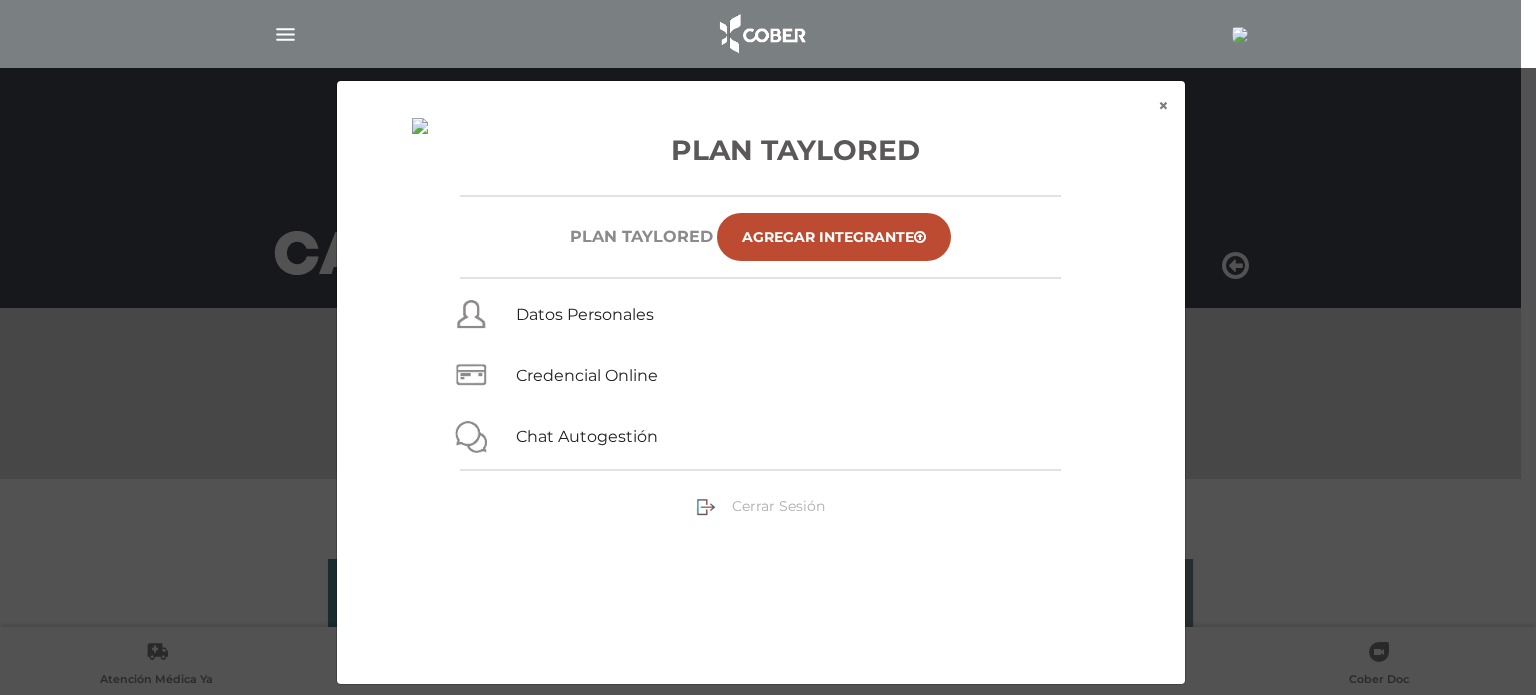 click on "Cerrar Sesión" at bounding box center [778, 506] 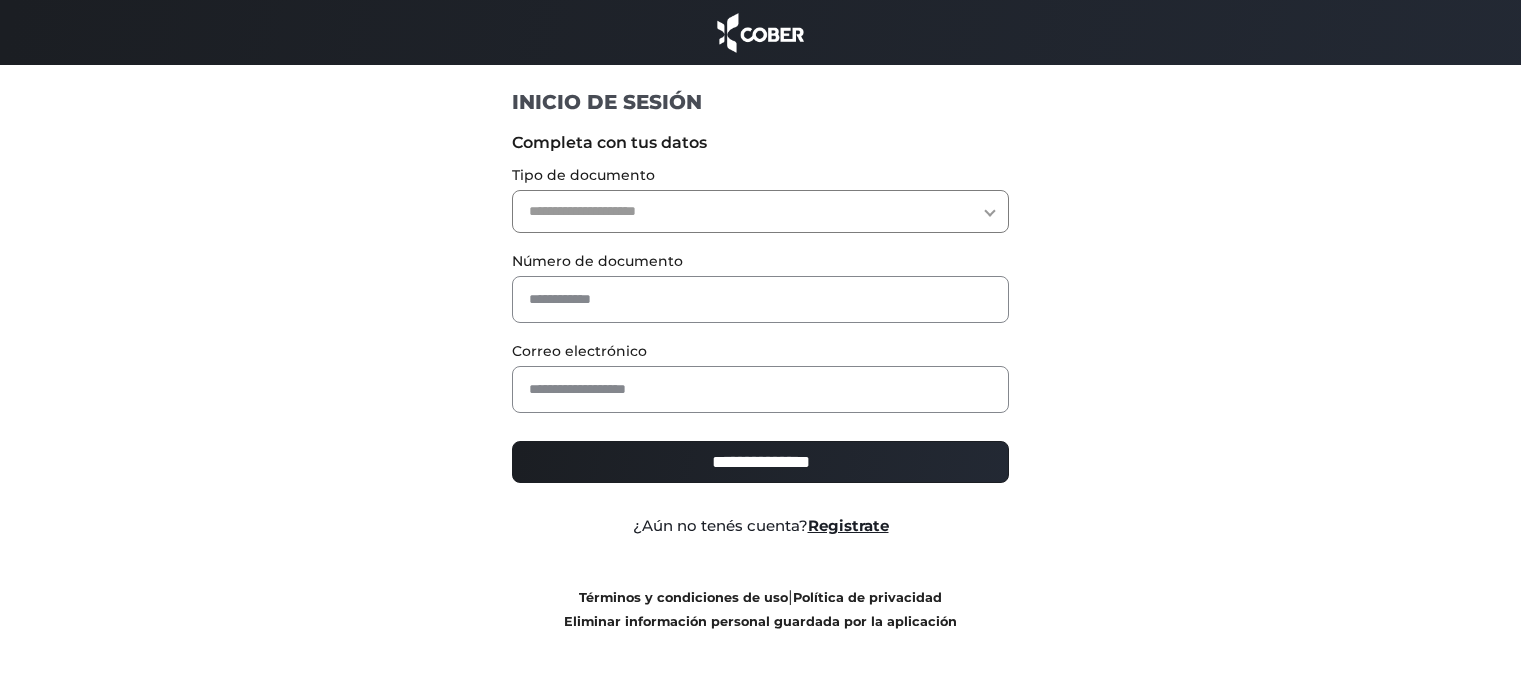 scroll, scrollTop: 0, scrollLeft: 0, axis: both 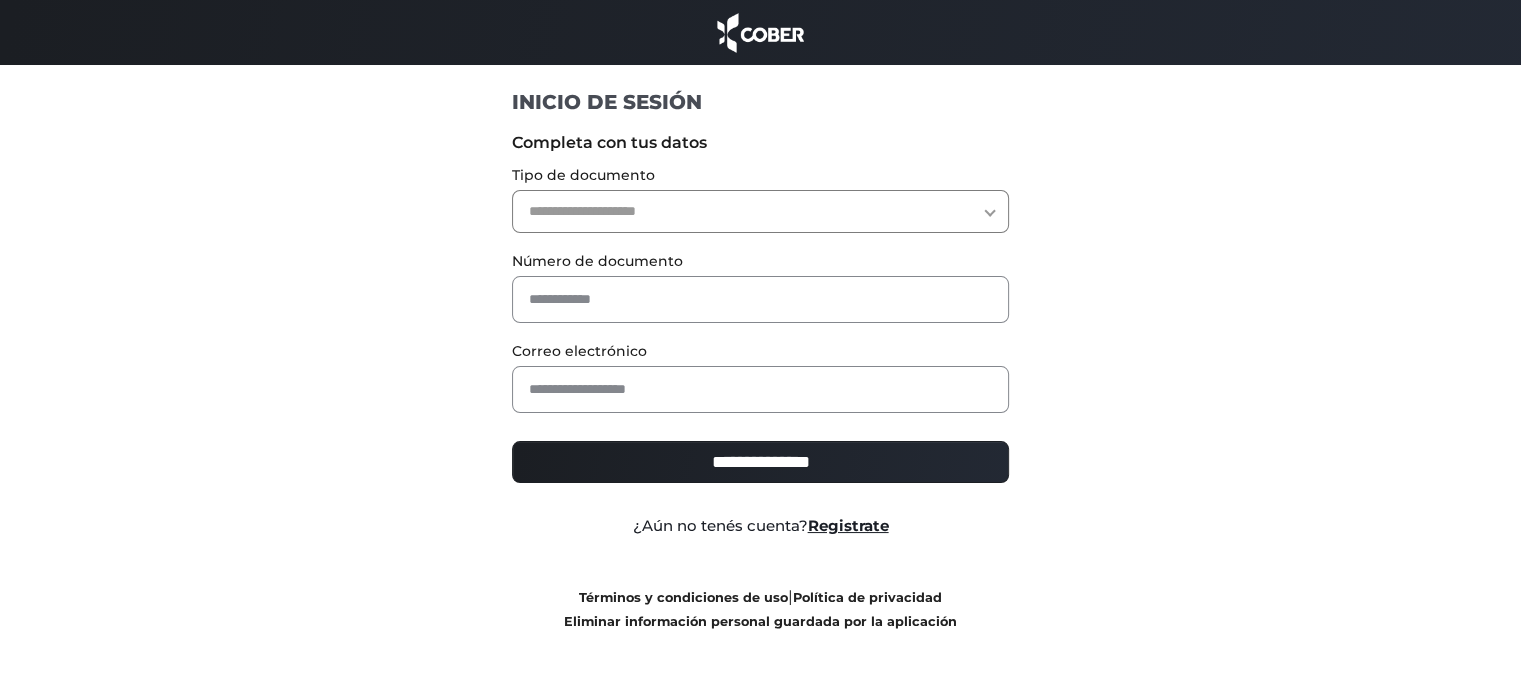 click on "**********" at bounding box center (760, 211) 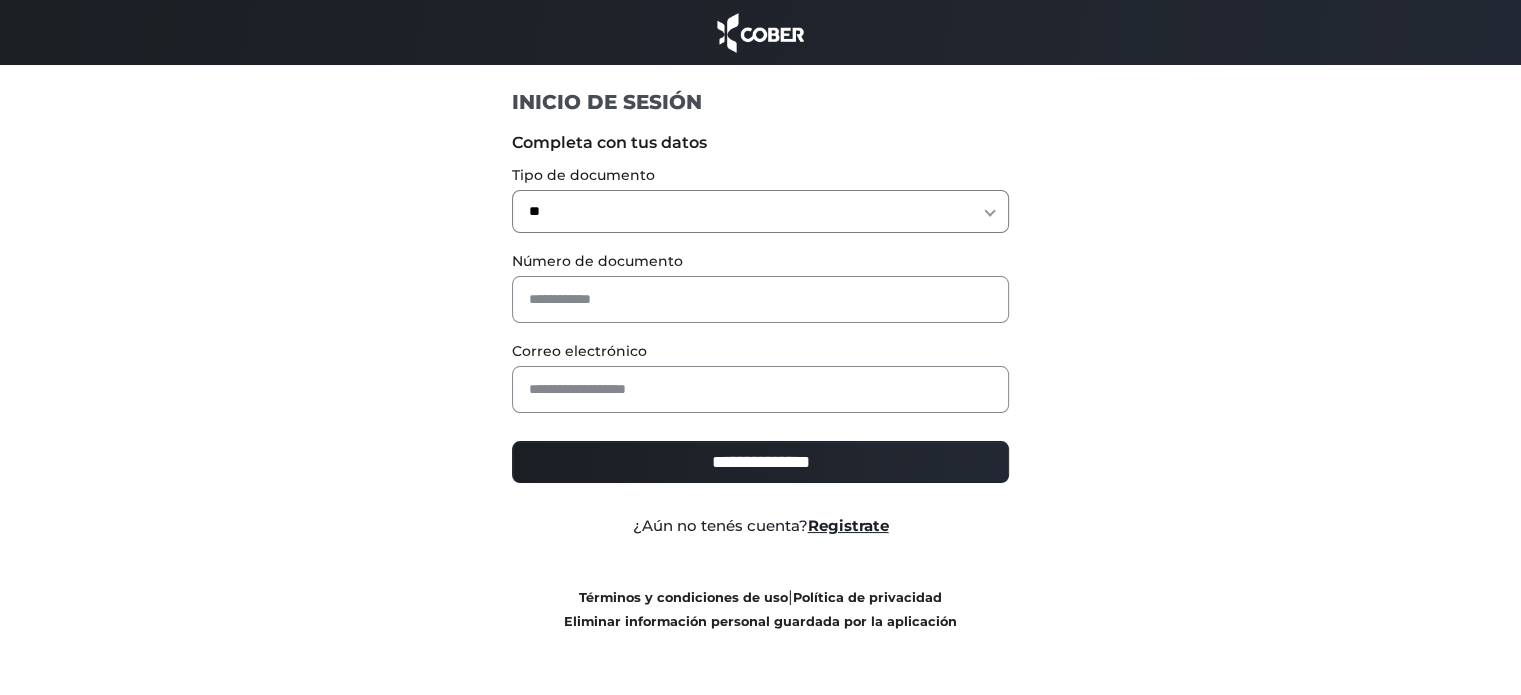 click on "**********" at bounding box center [760, 211] 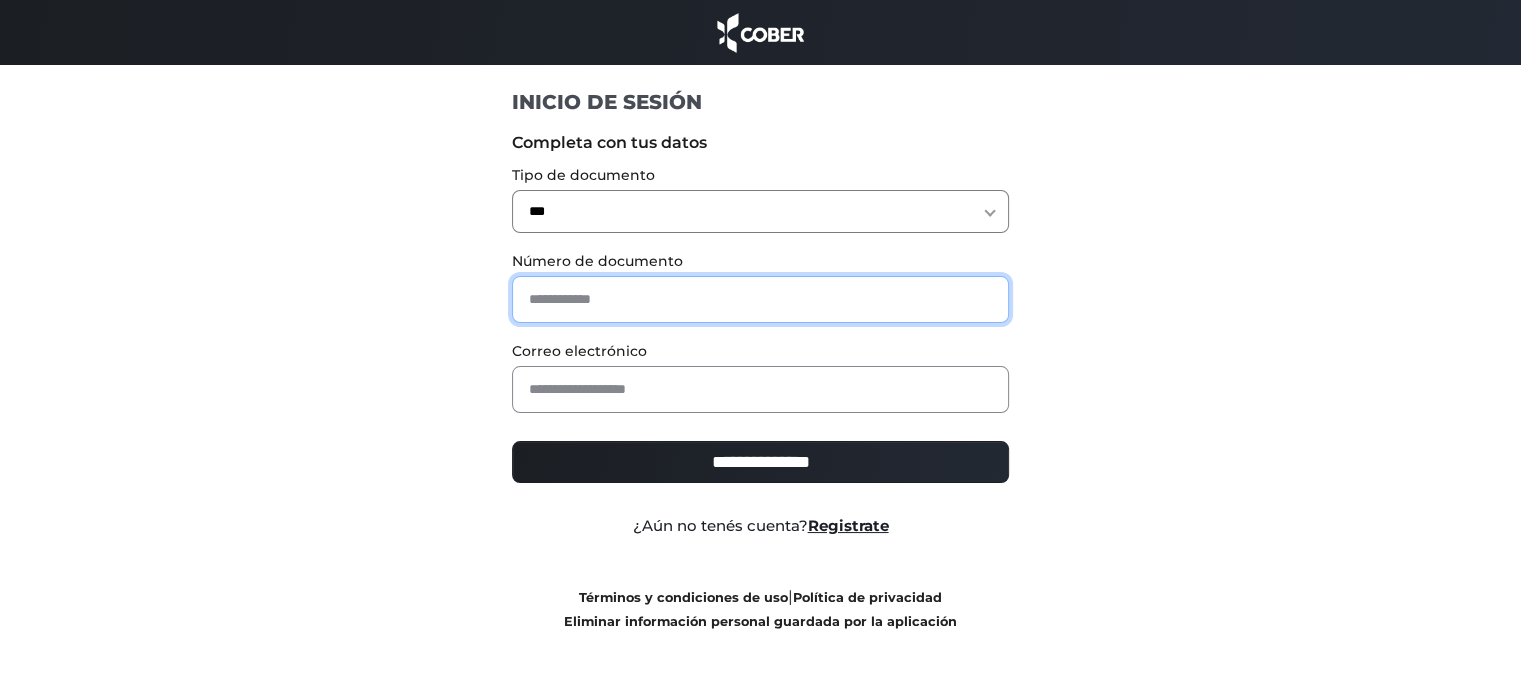 click at bounding box center (760, 299) 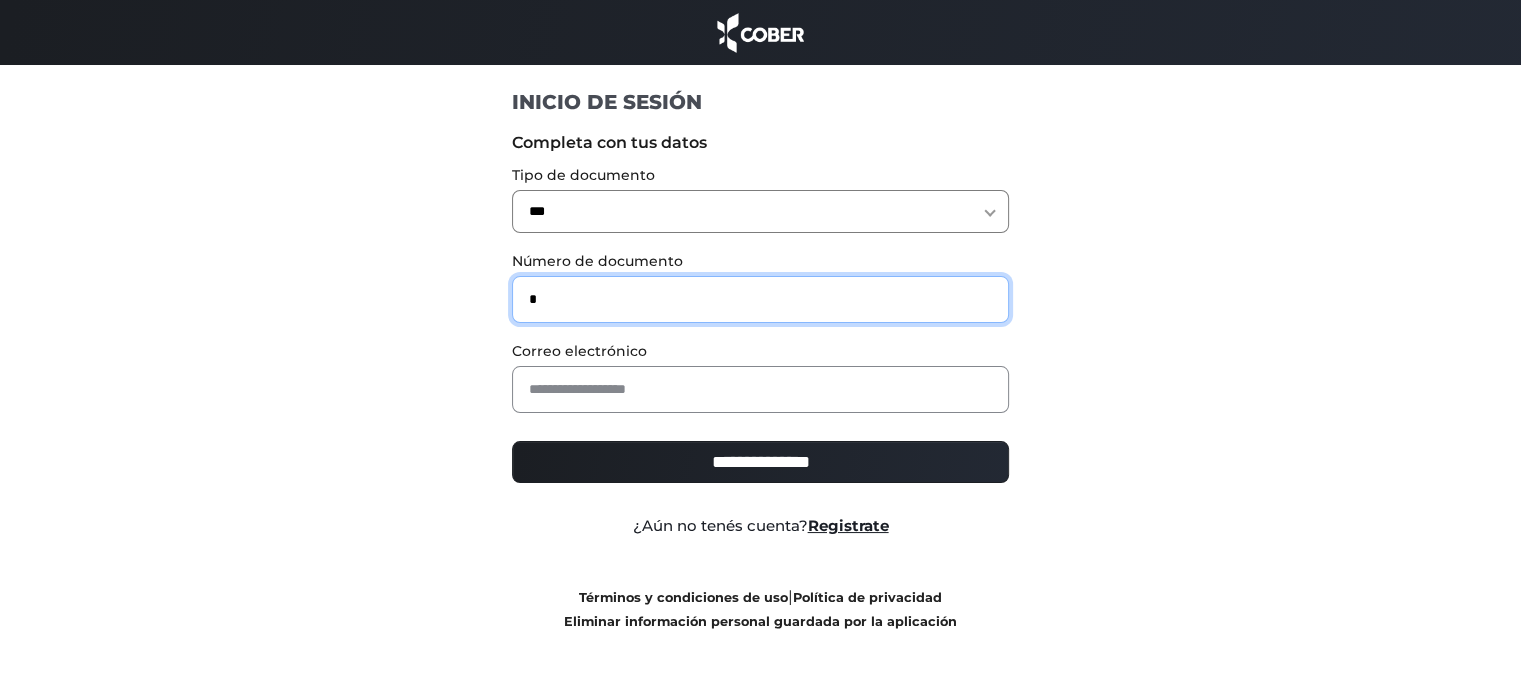 type on "*" 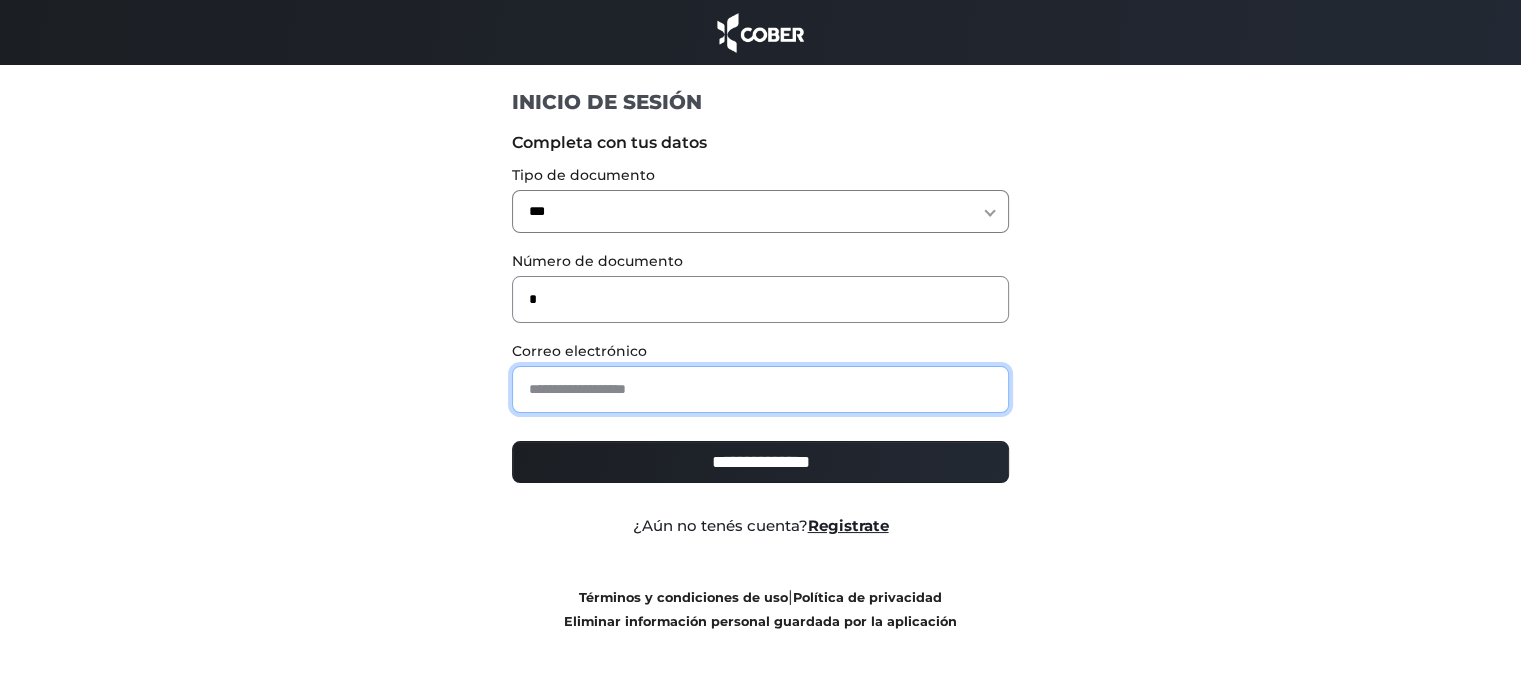 click at bounding box center (760, 389) 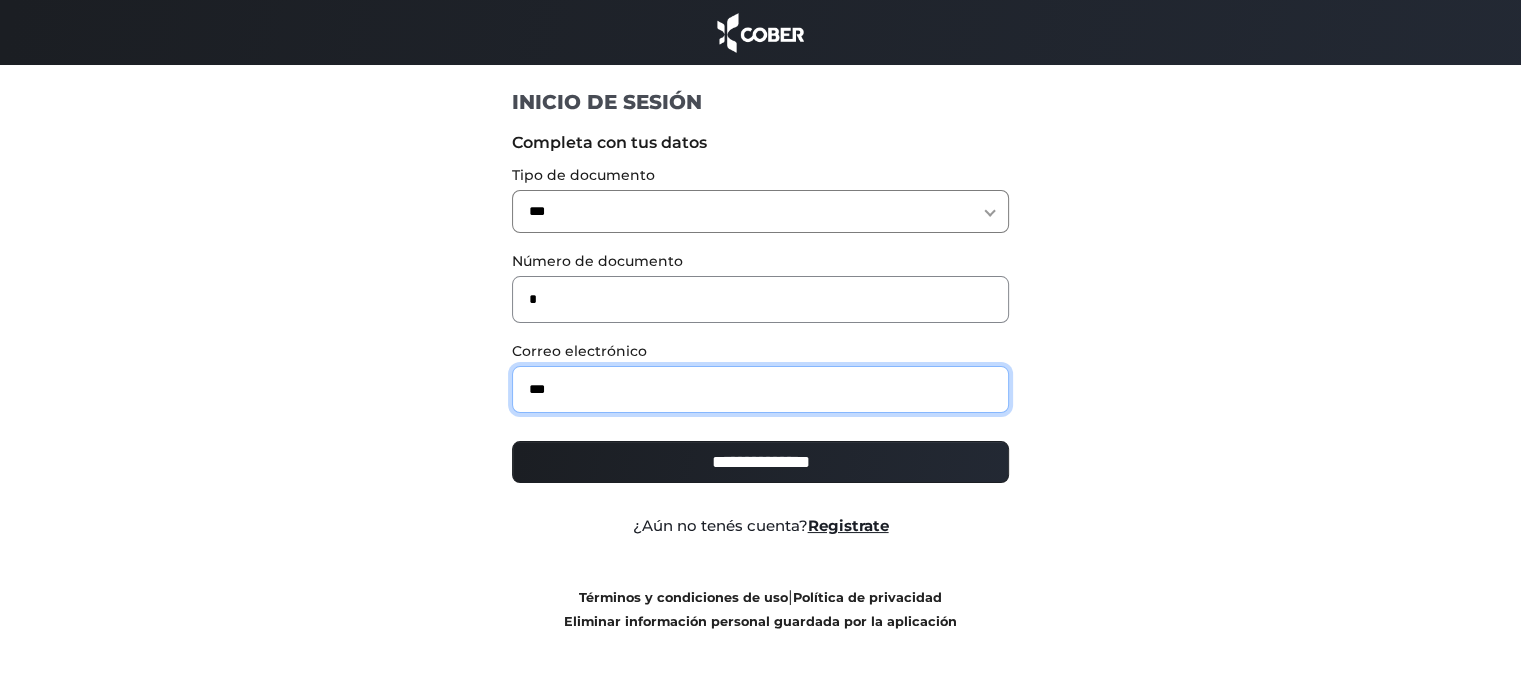 type on "**********" 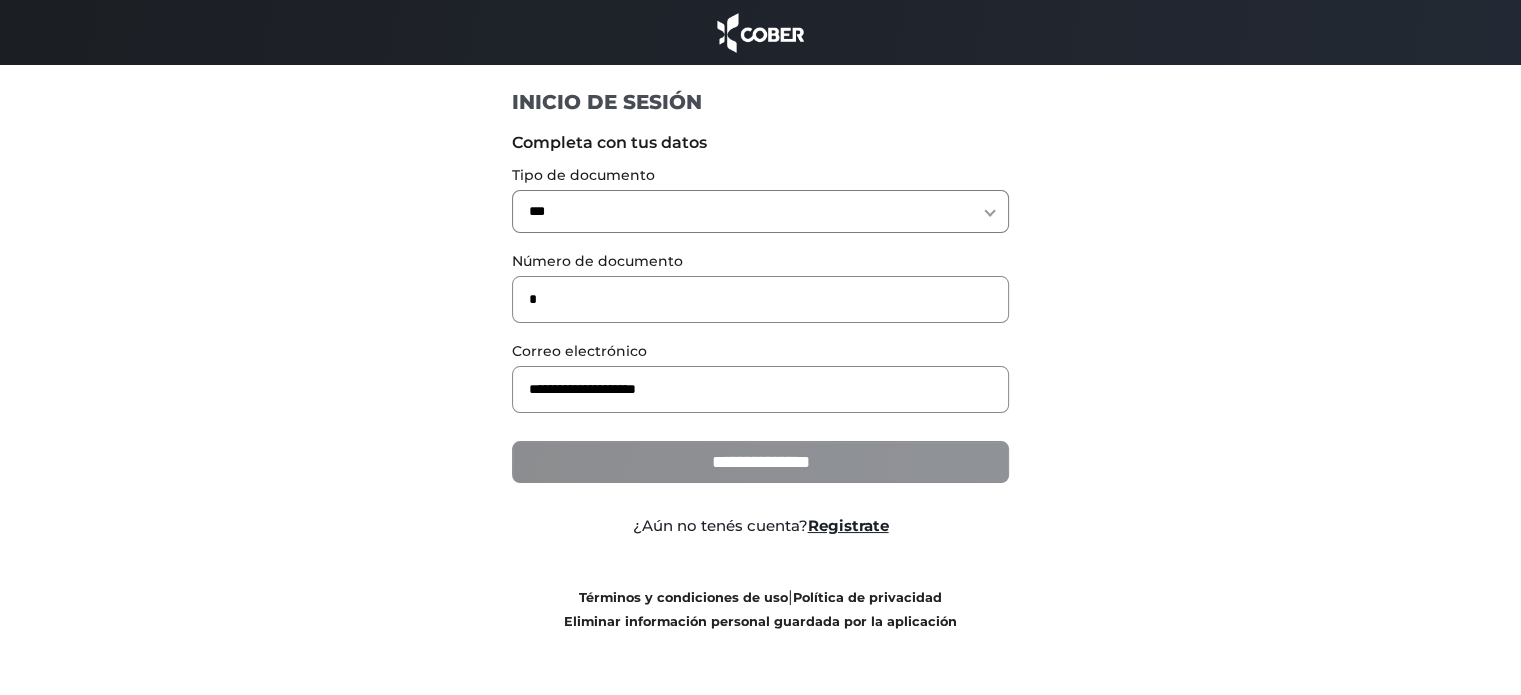 click on "**********" at bounding box center [760, 462] 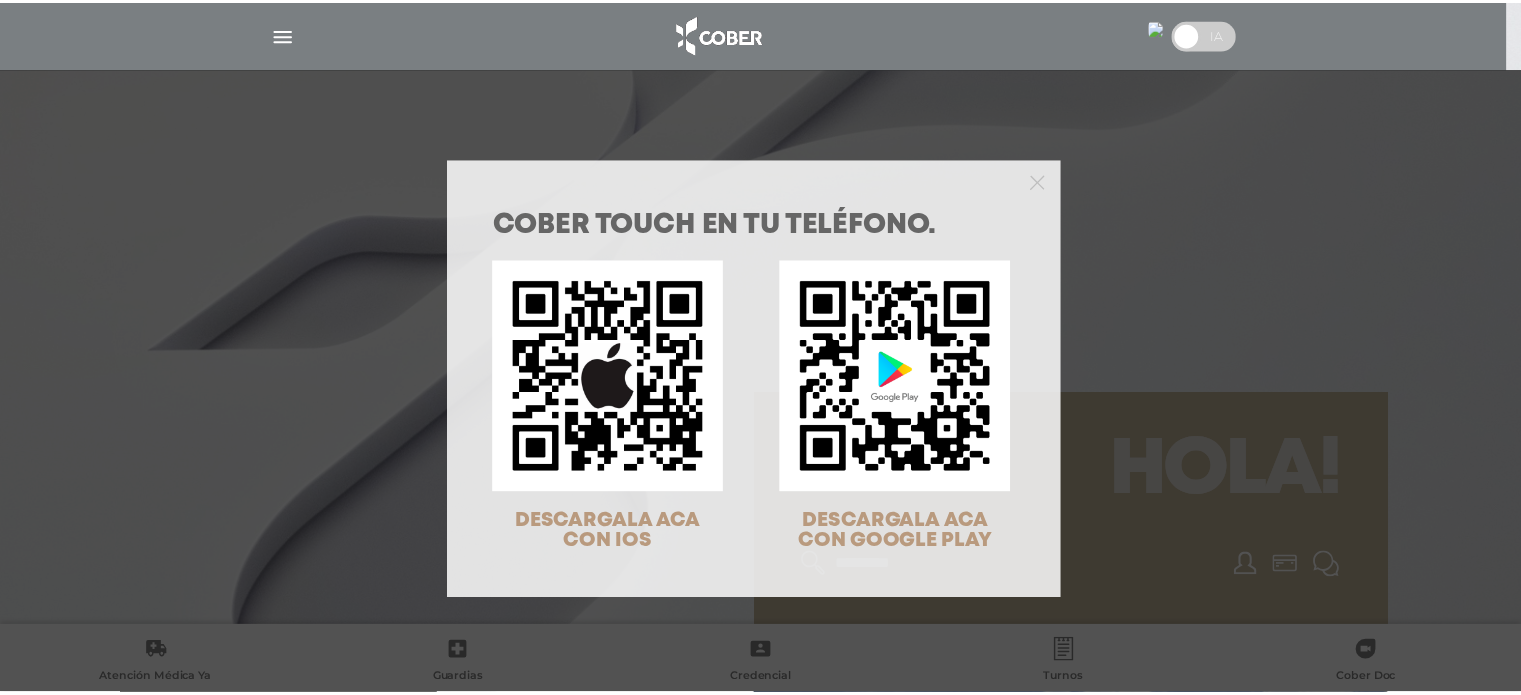 scroll, scrollTop: 0, scrollLeft: 0, axis: both 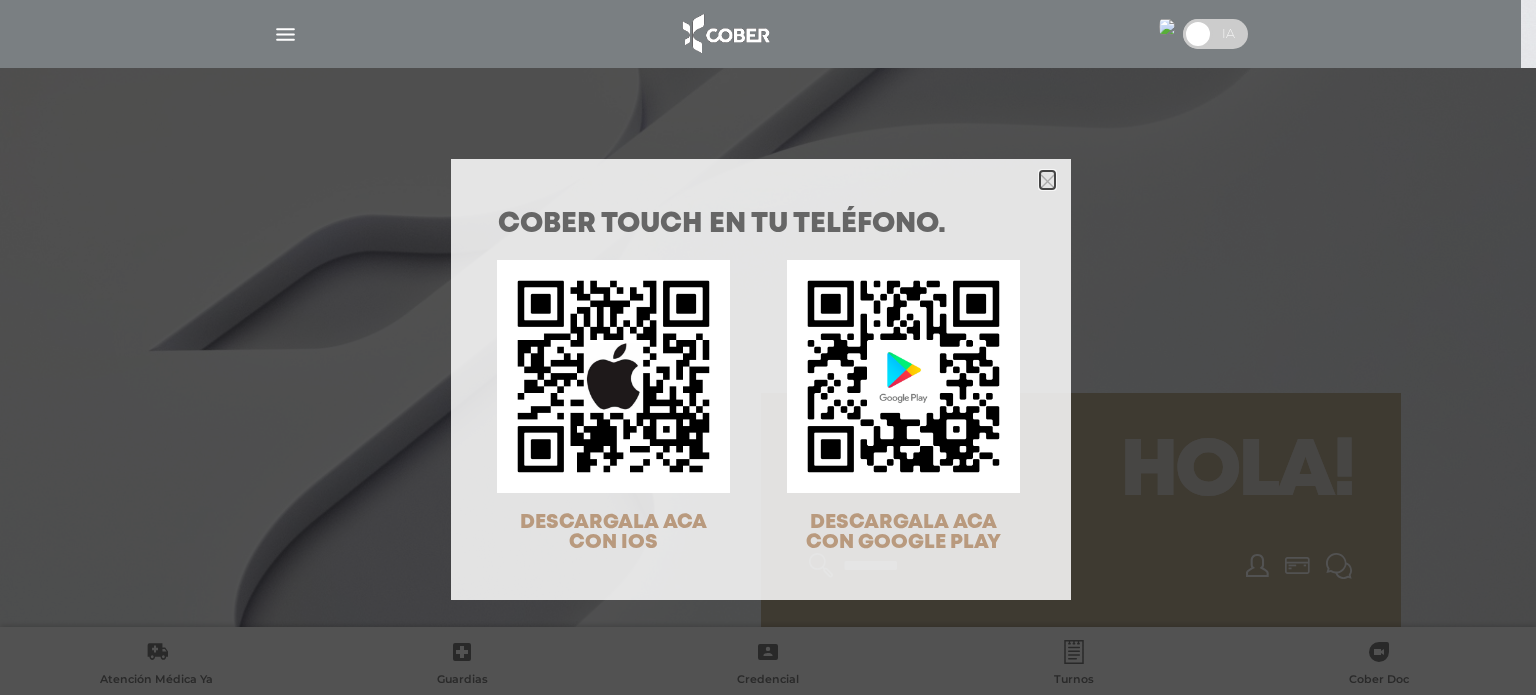 click at bounding box center [1047, 181] 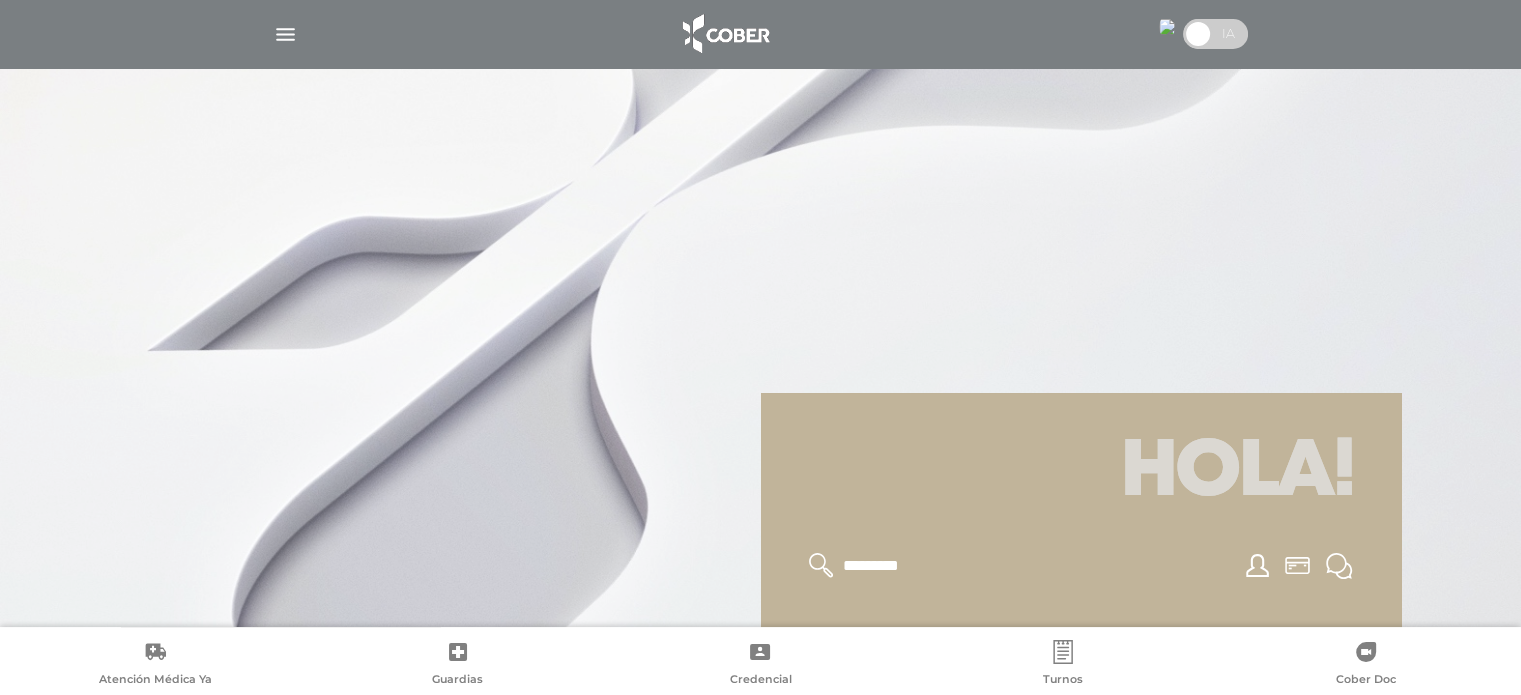 click at bounding box center (285, 34) 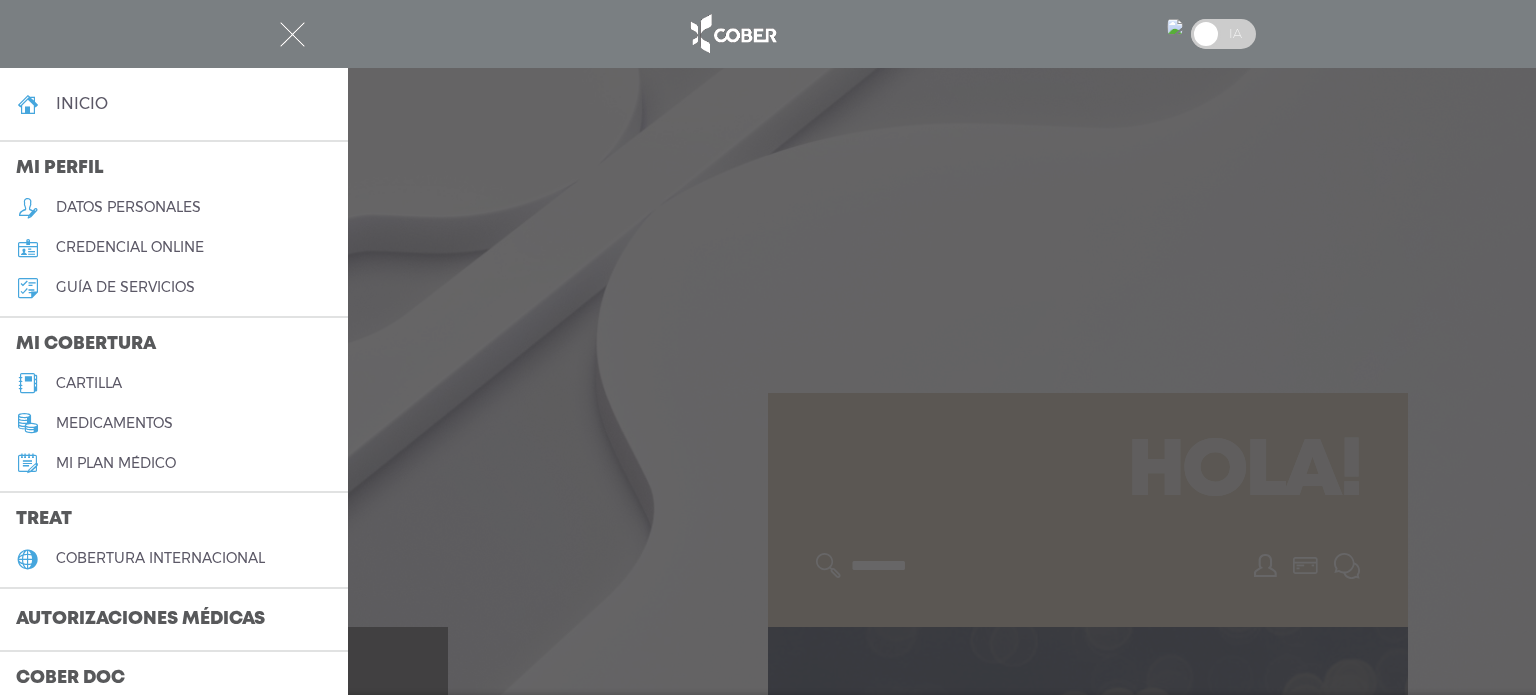 click on "cartilla" at bounding box center (89, 383) 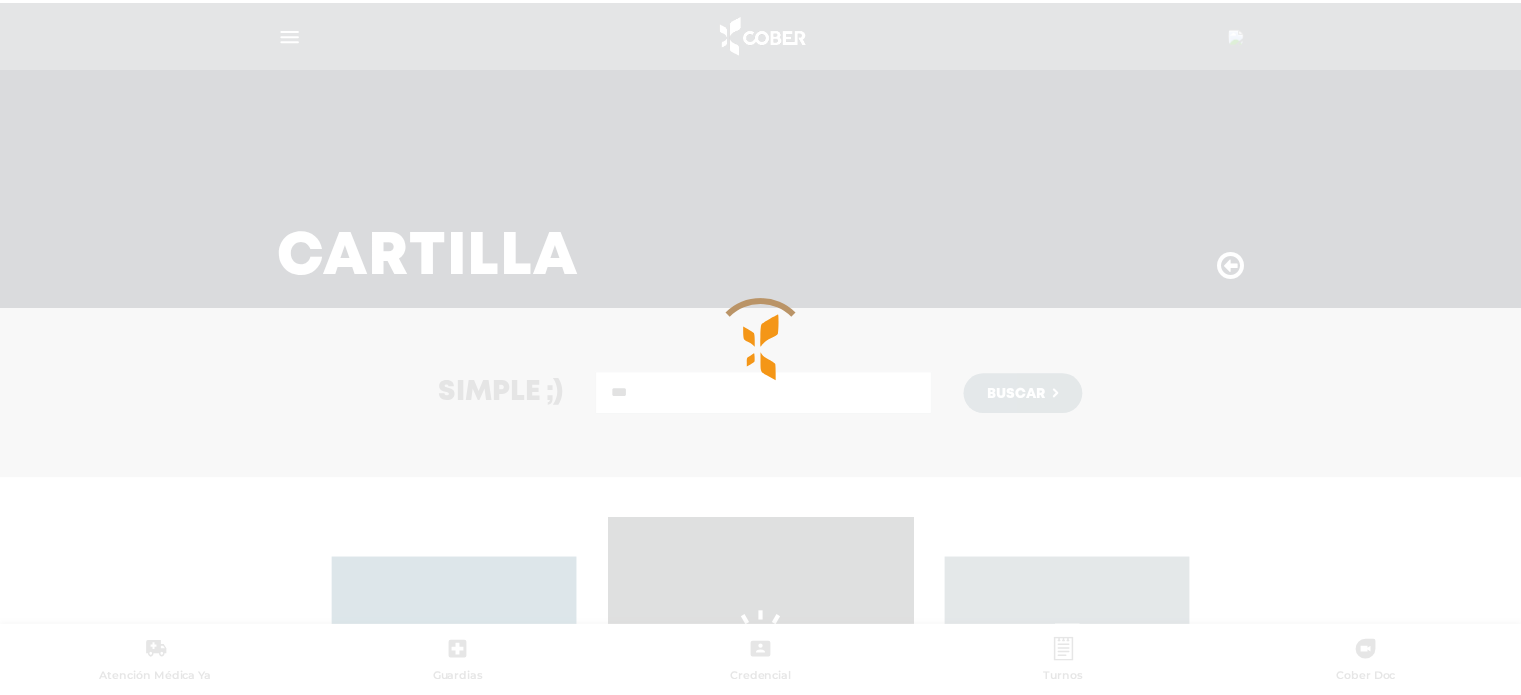 scroll, scrollTop: 0, scrollLeft: 0, axis: both 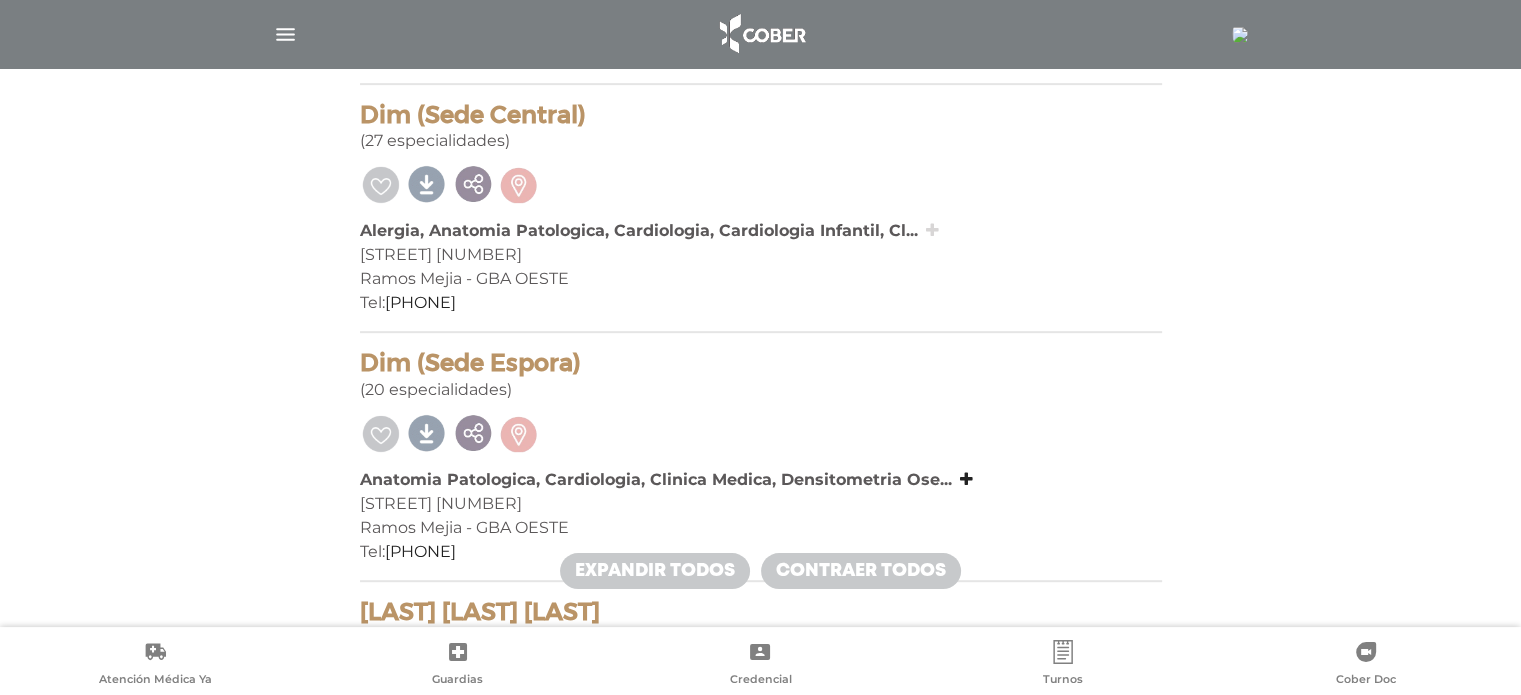 click at bounding box center [932, 230] 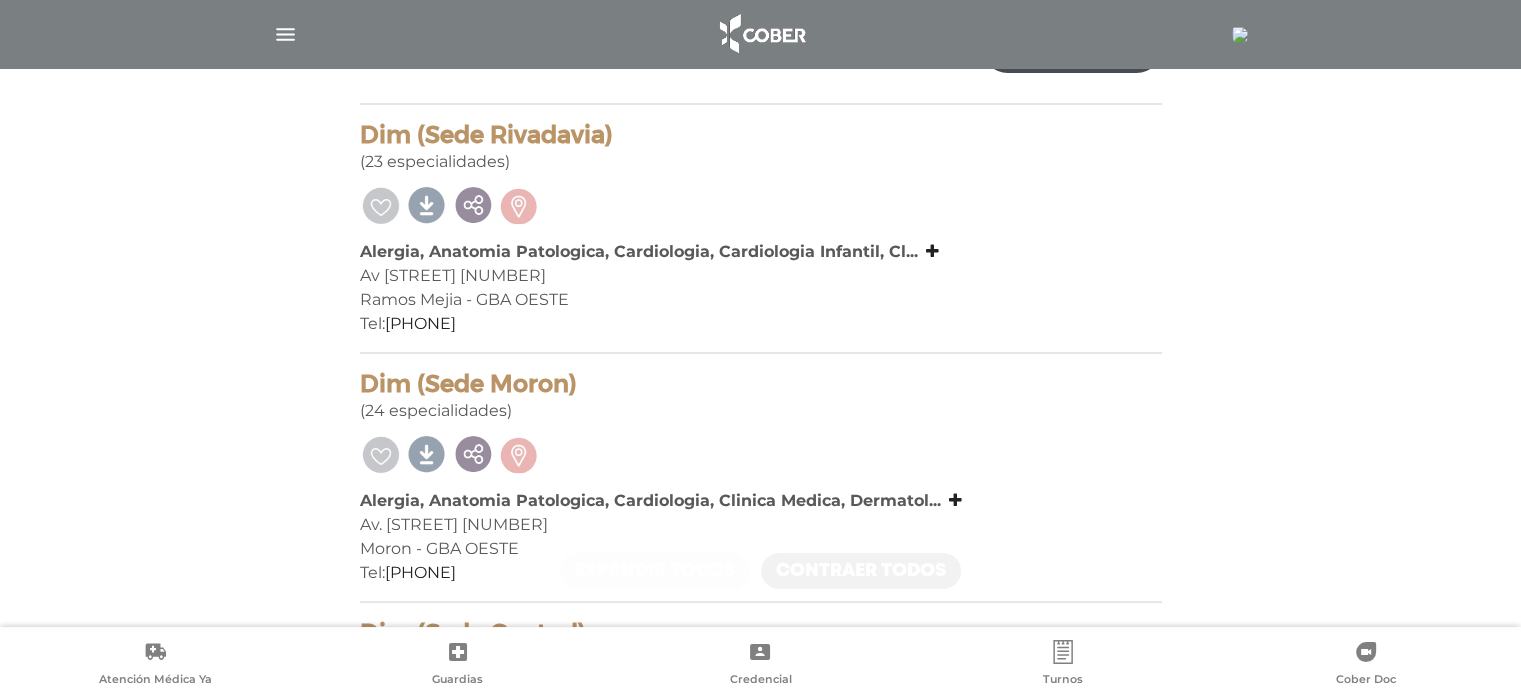 scroll, scrollTop: 375, scrollLeft: 0, axis: vertical 